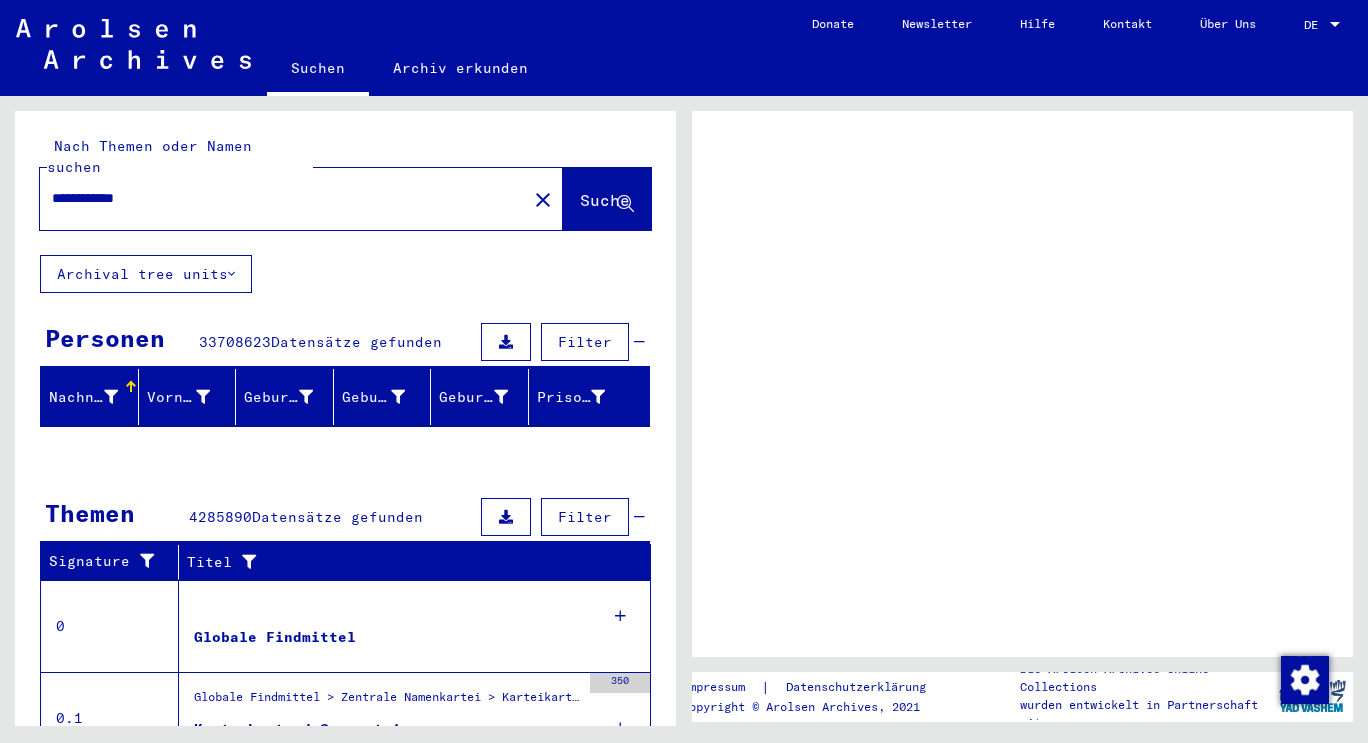 scroll, scrollTop: 0, scrollLeft: 0, axis: both 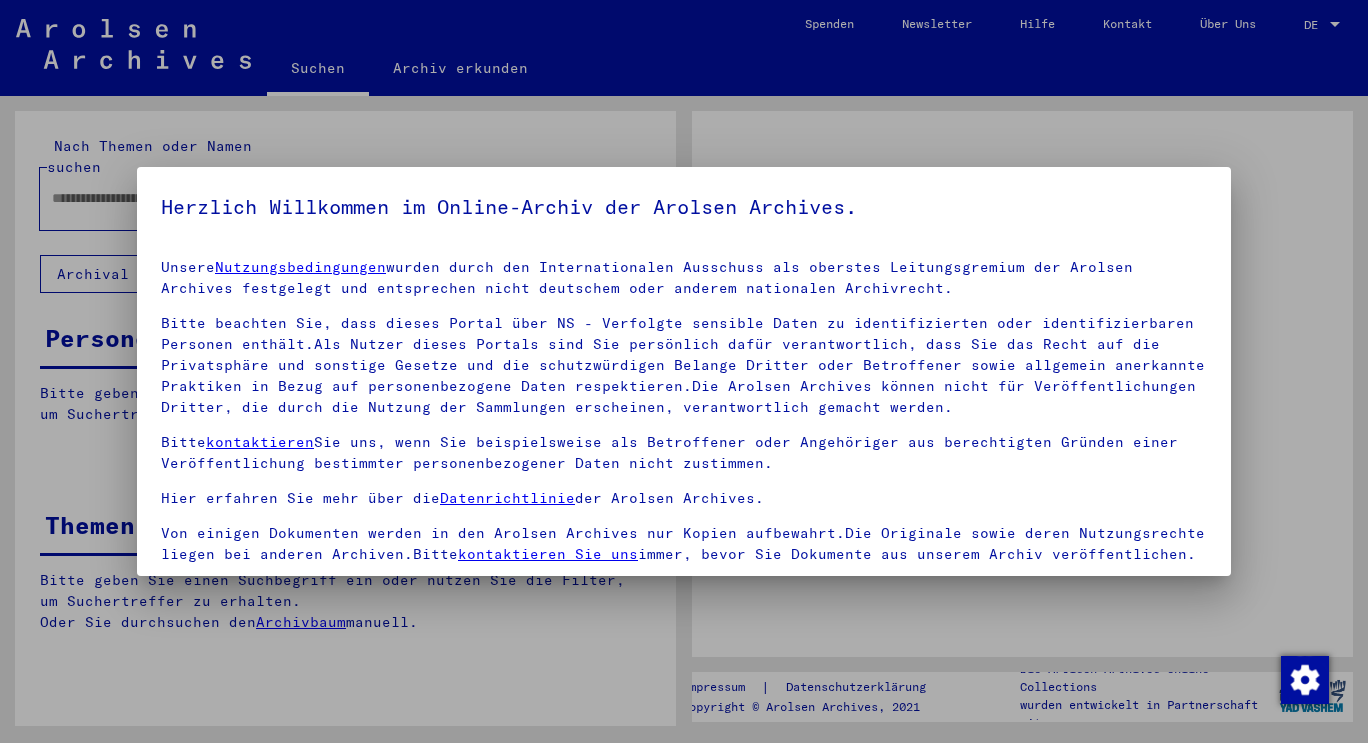 type on "**********" 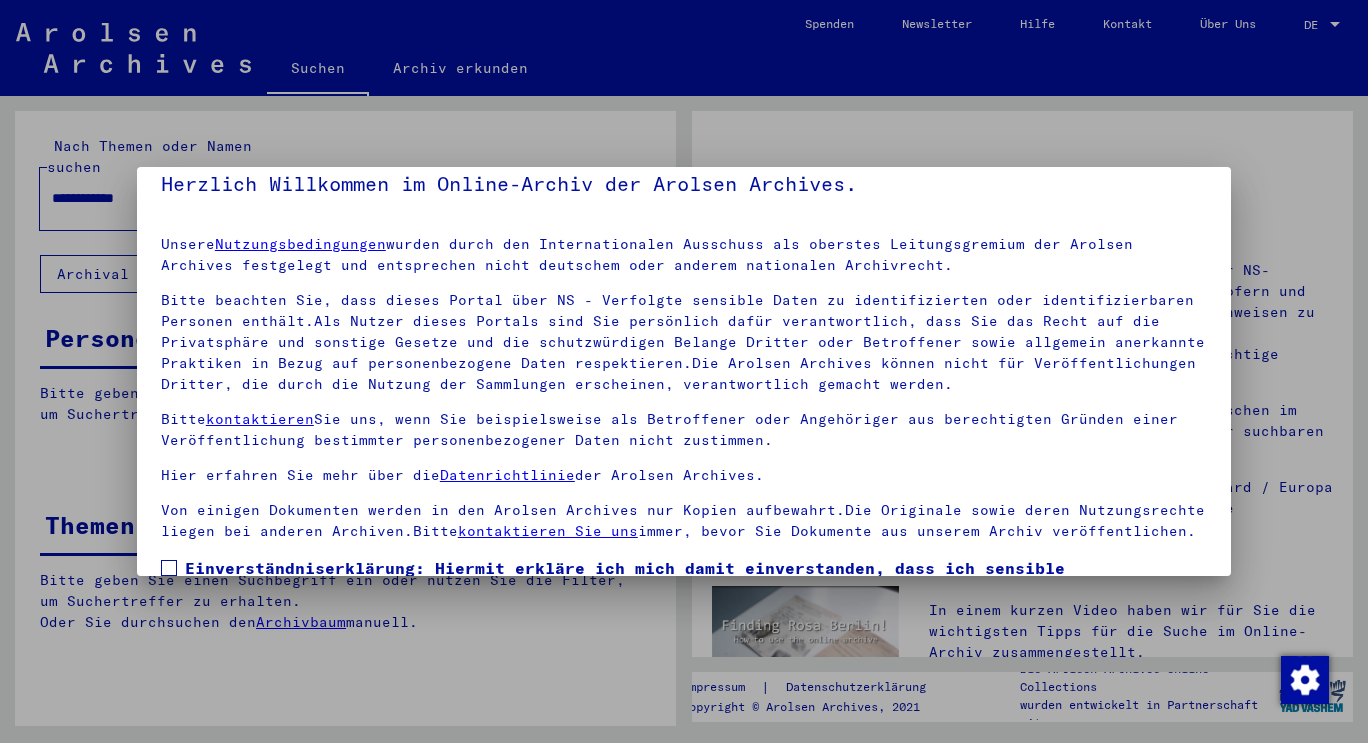 scroll, scrollTop: 171, scrollLeft: 0, axis: vertical 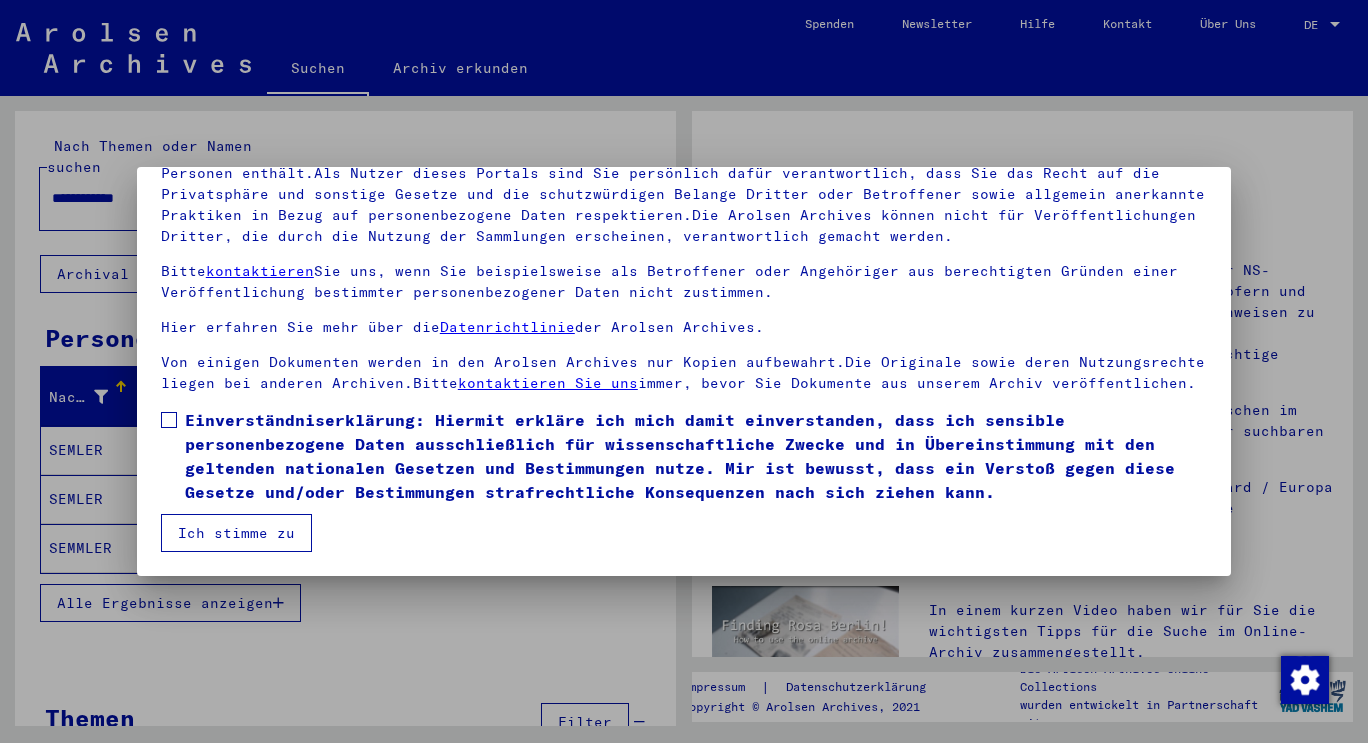 click on "Ich stimme zu" at bounding box center (236, 533) 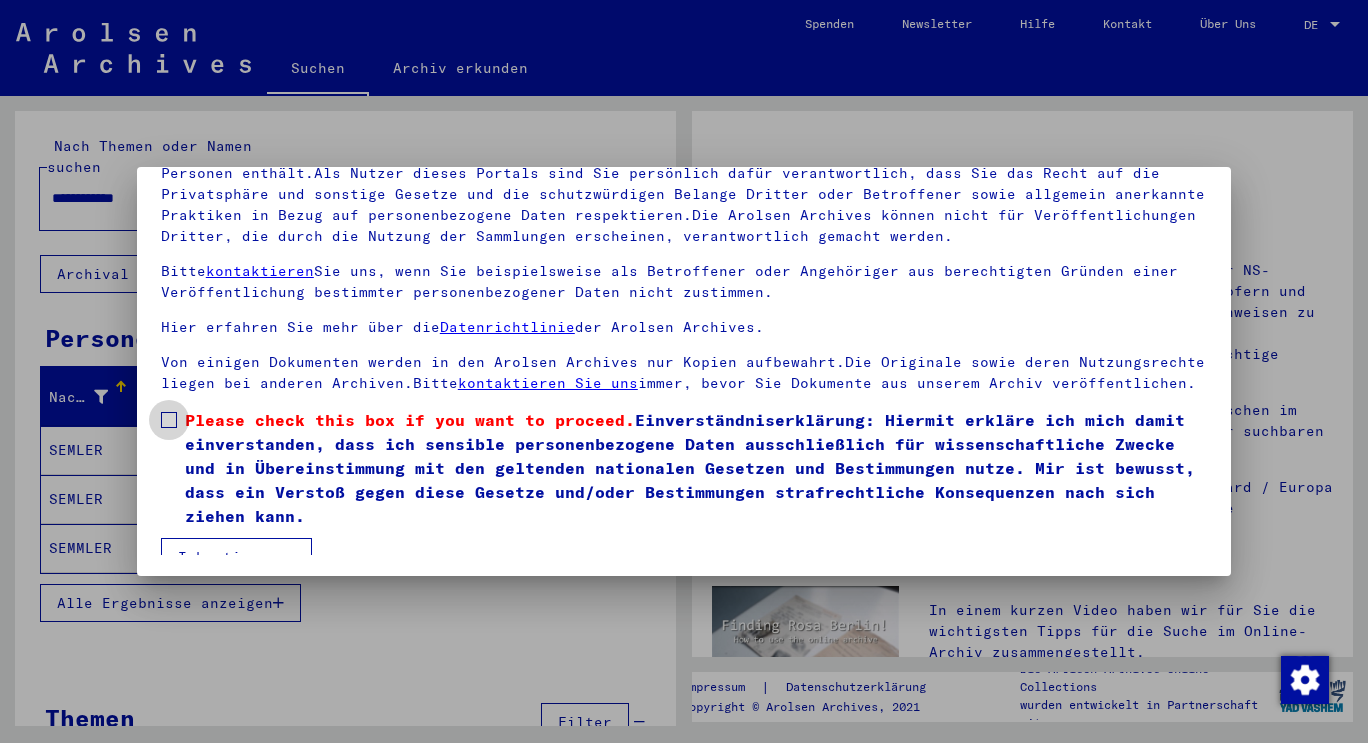 click at bounding box center (169, 420) 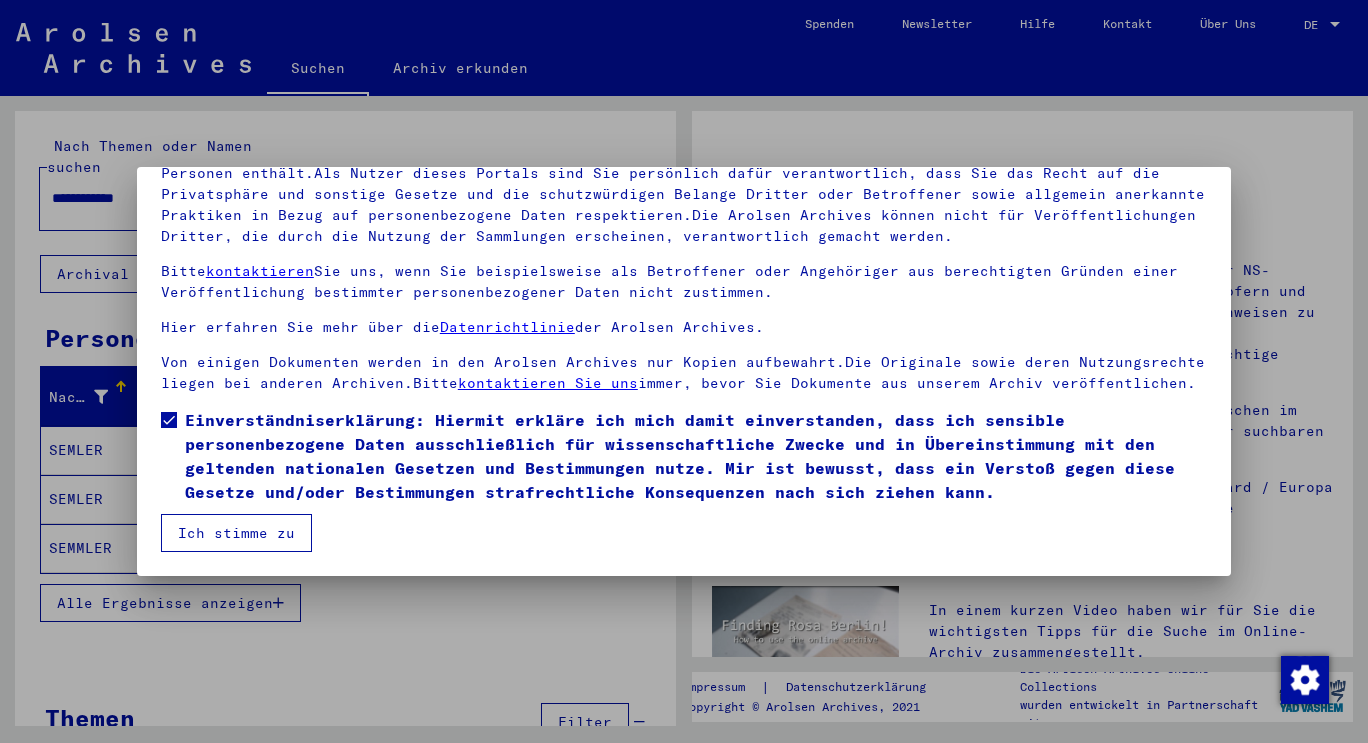 click on "Ich stimme zu" at bounding box center [236, 533] 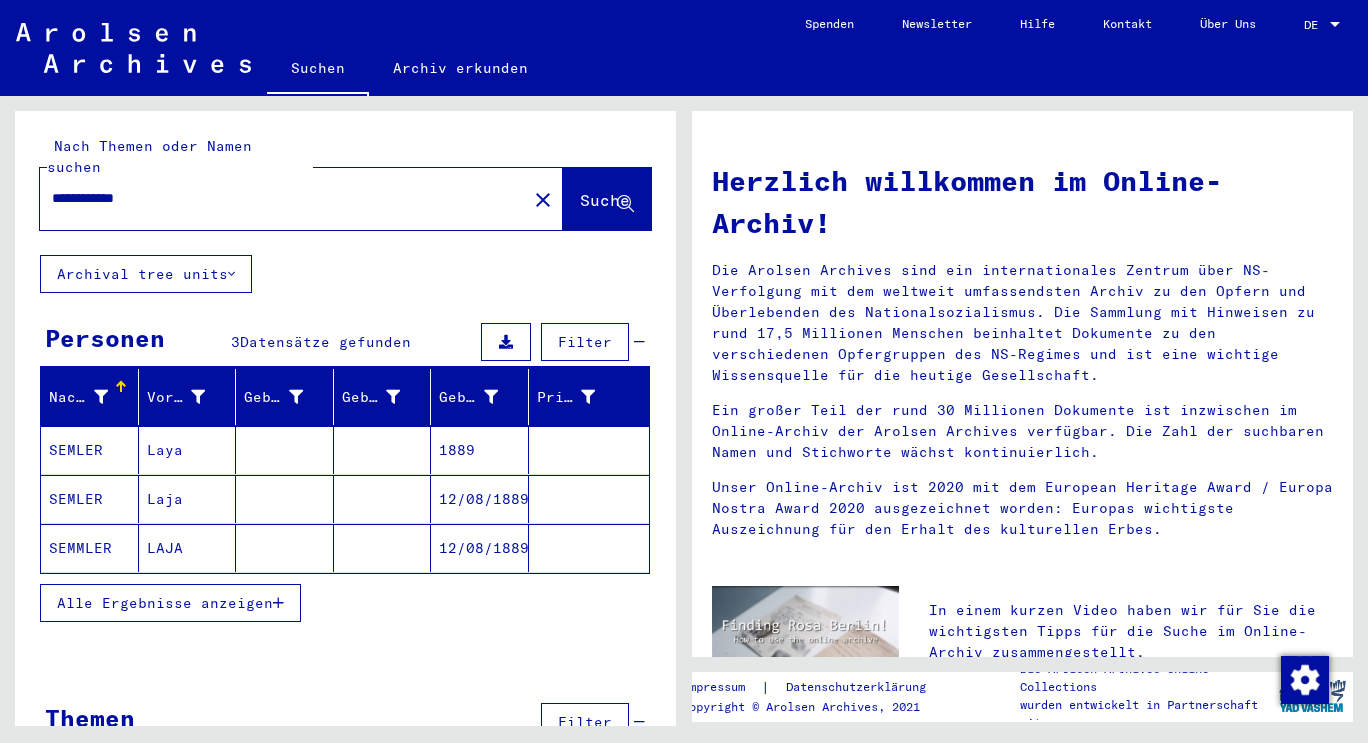 click on "SEMLER" at bounding box center [90, 548] 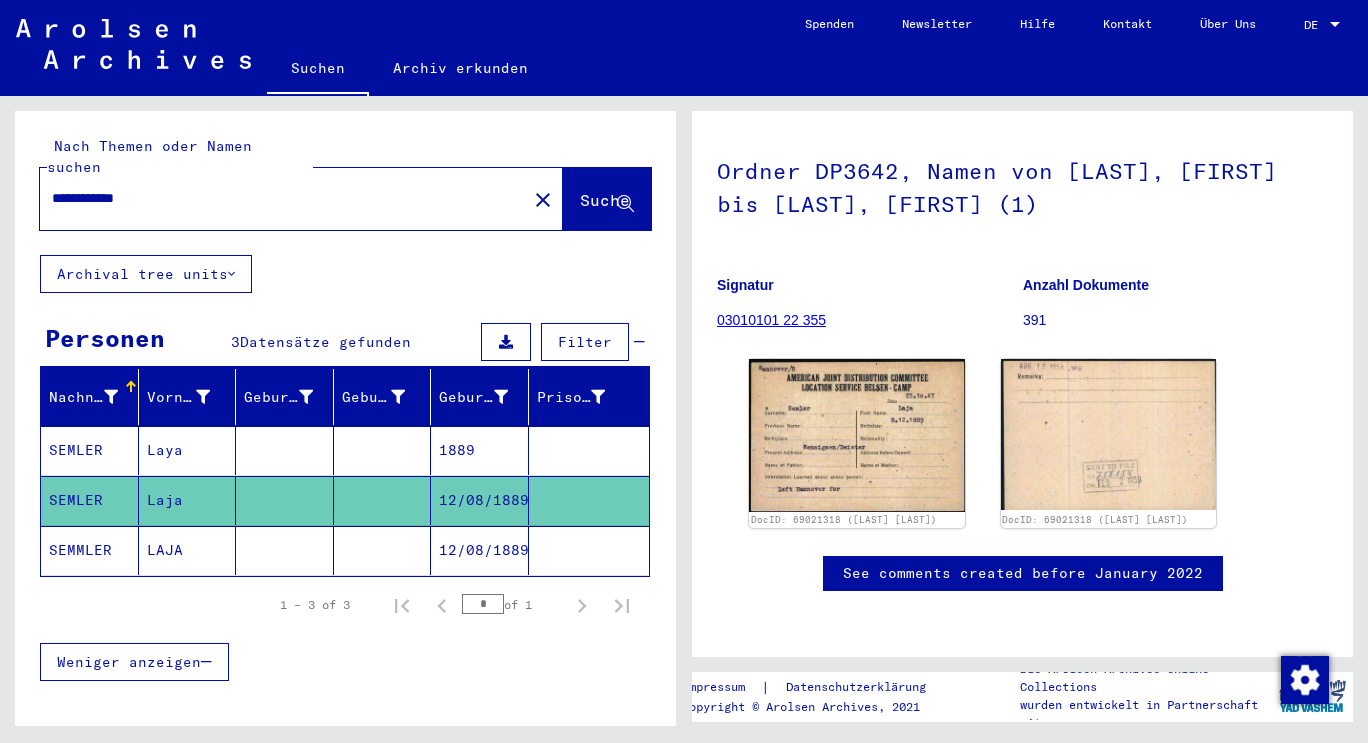 scroll, scrollTop: 0, scrollLeft: 0, axis: both 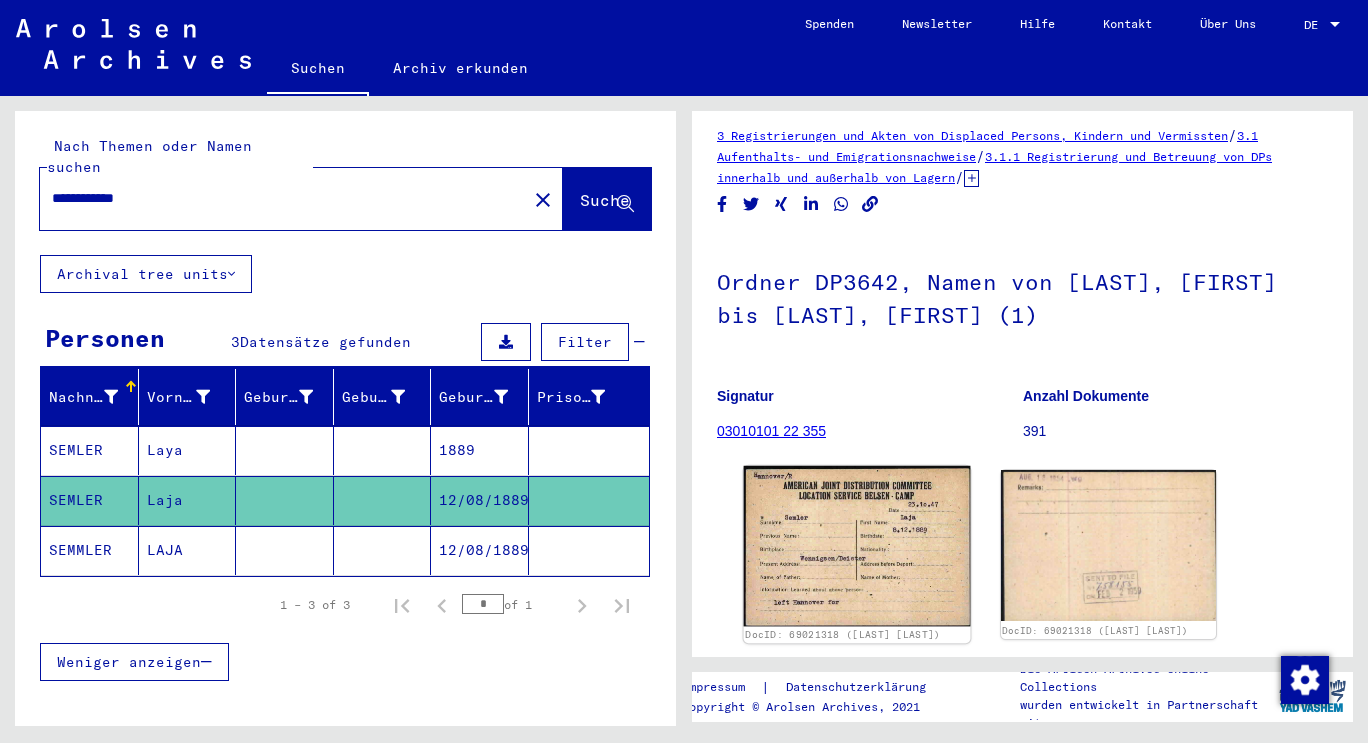 click 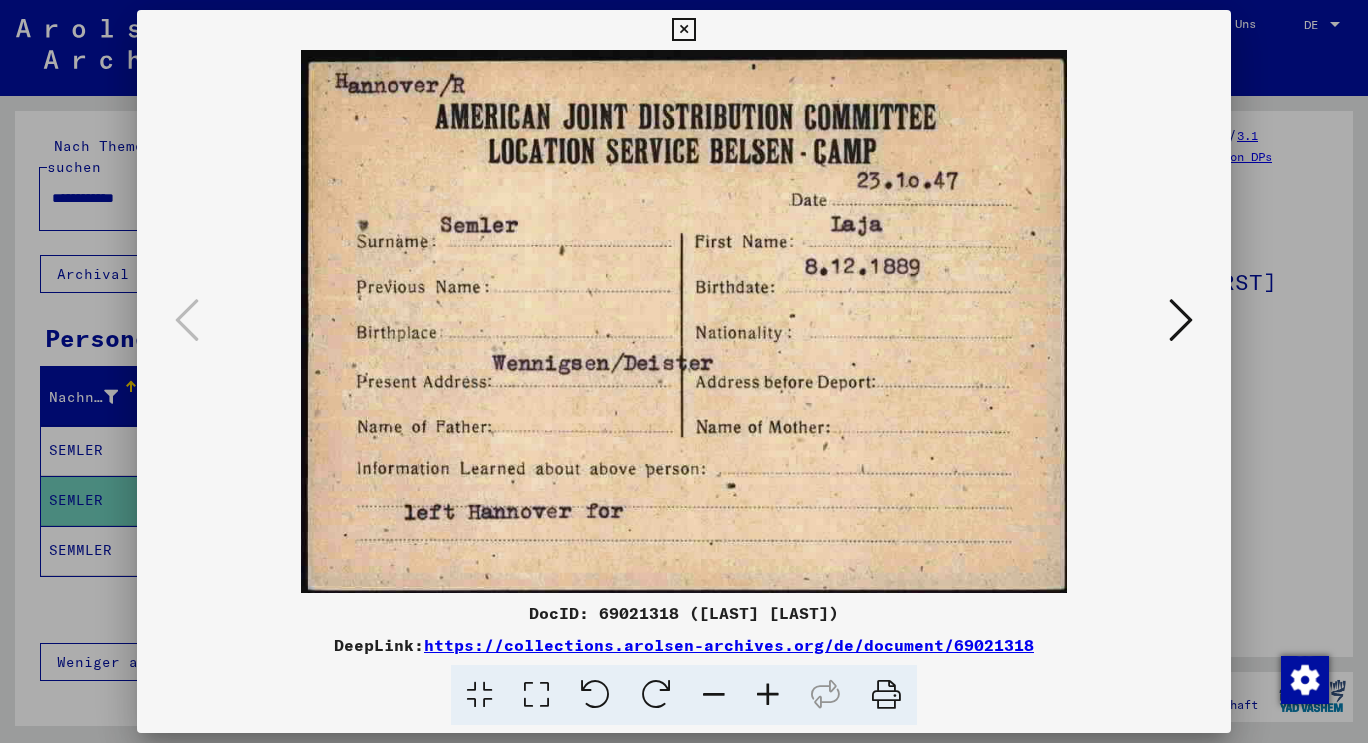 click at bounding box center [1181, 320] 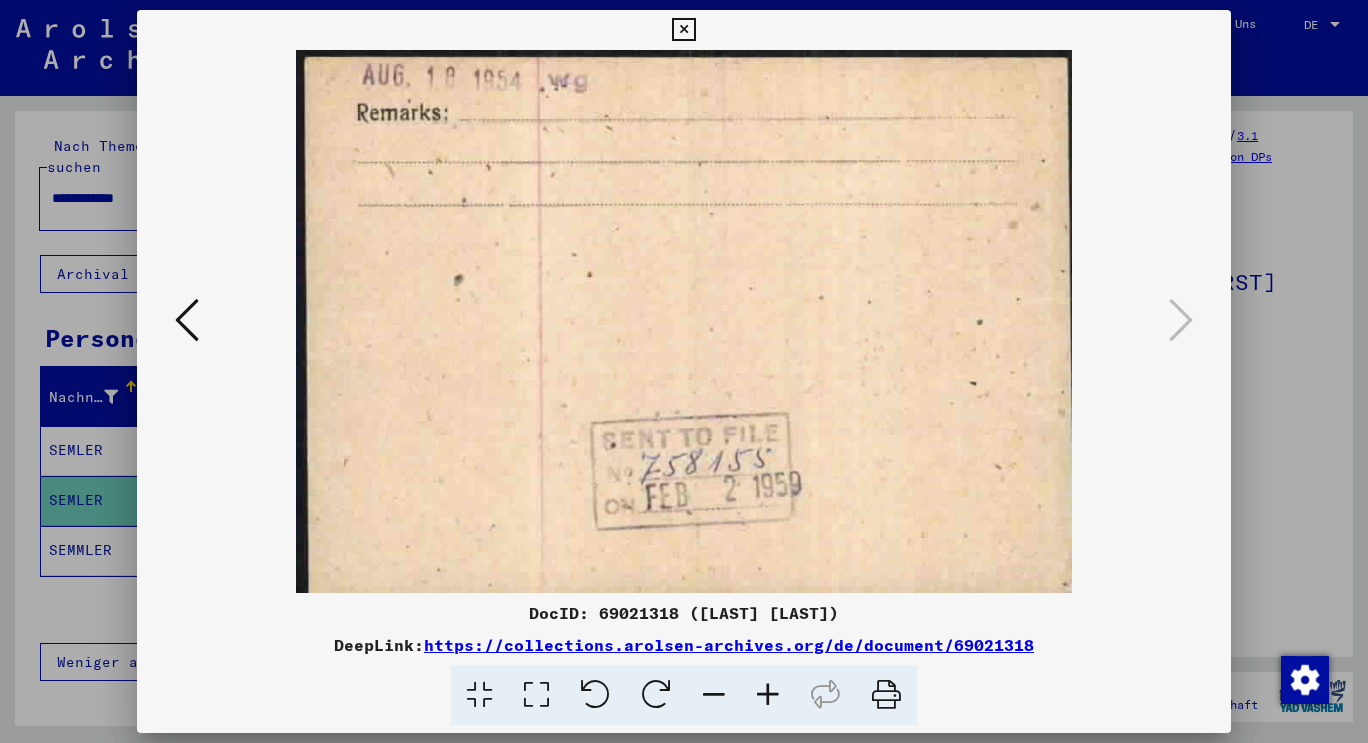 click at bounding box center (187, 320) 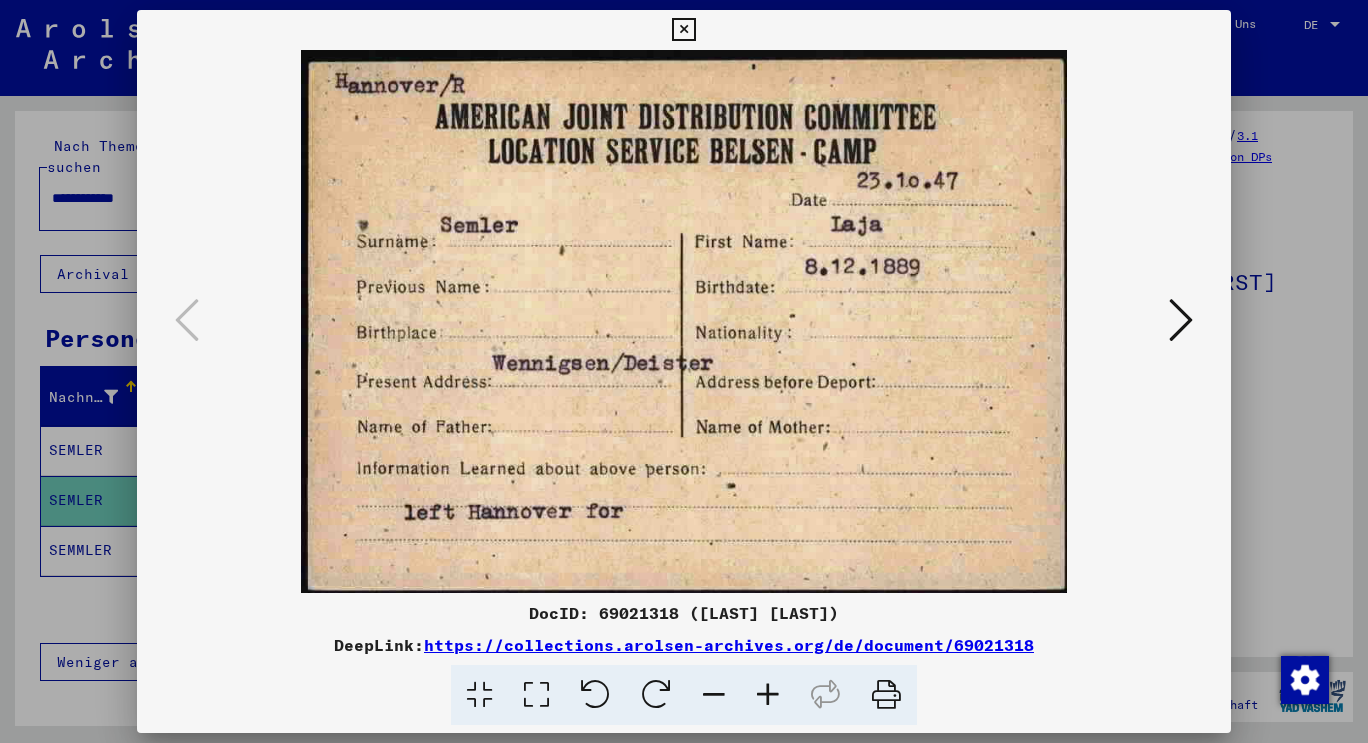 click at bounding box center [684, 371] 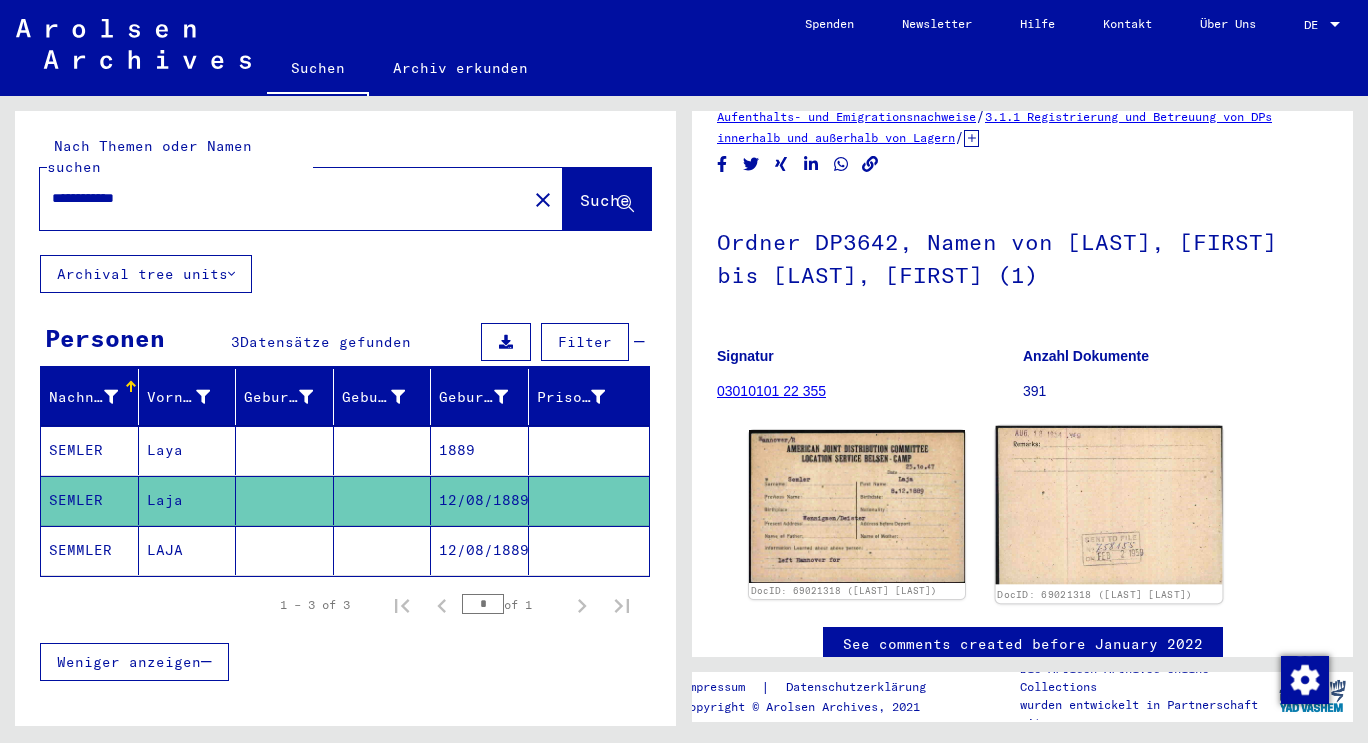 scroll, scrollTop: 50, scrollLeft: 0, axis: vertical 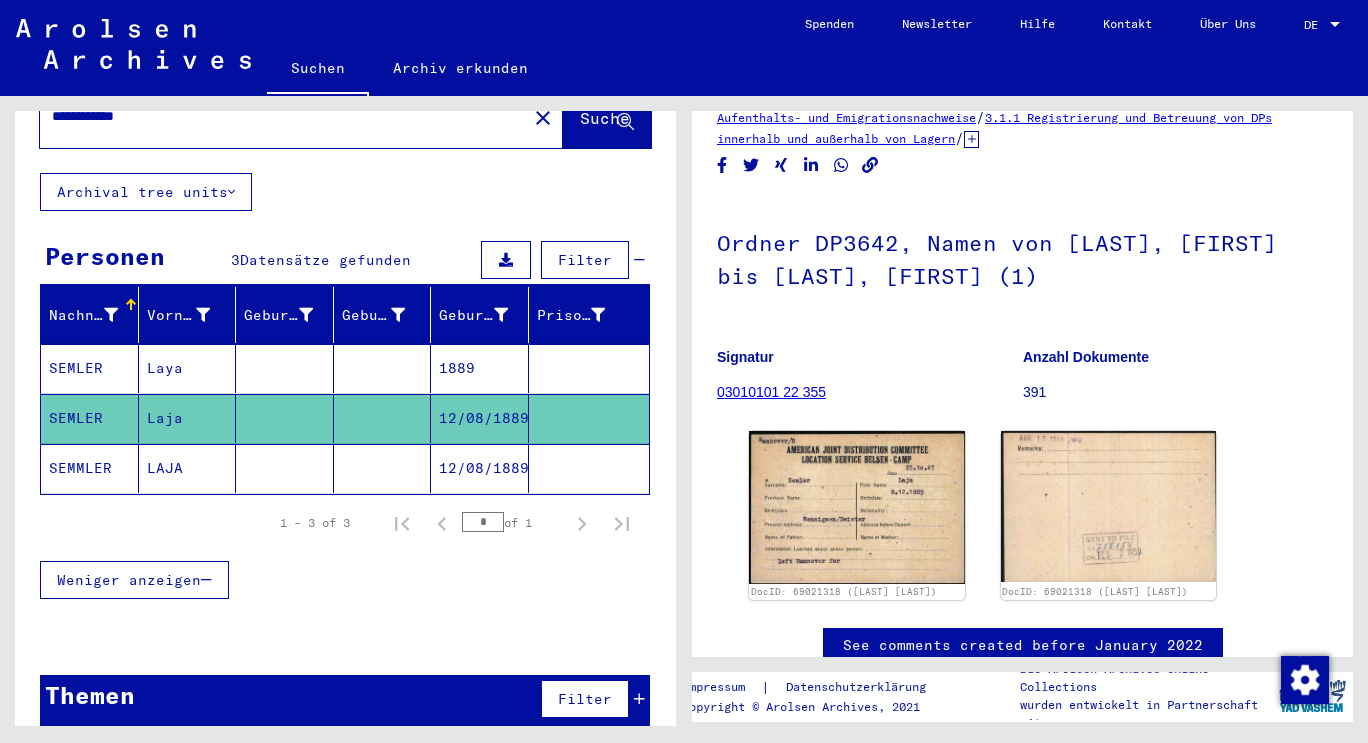 click on "SEMMLER" 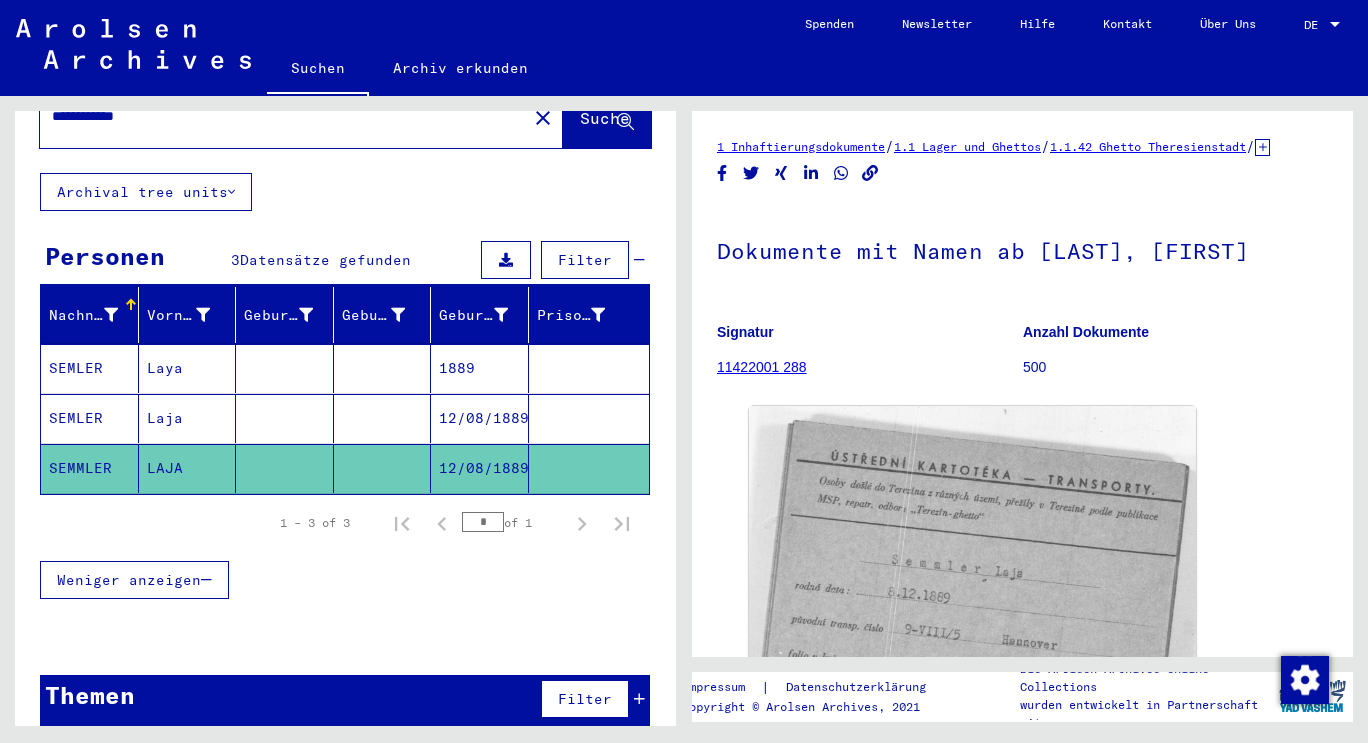 scroll, scrollTop: 0, scrollLeft: 0, axis: both 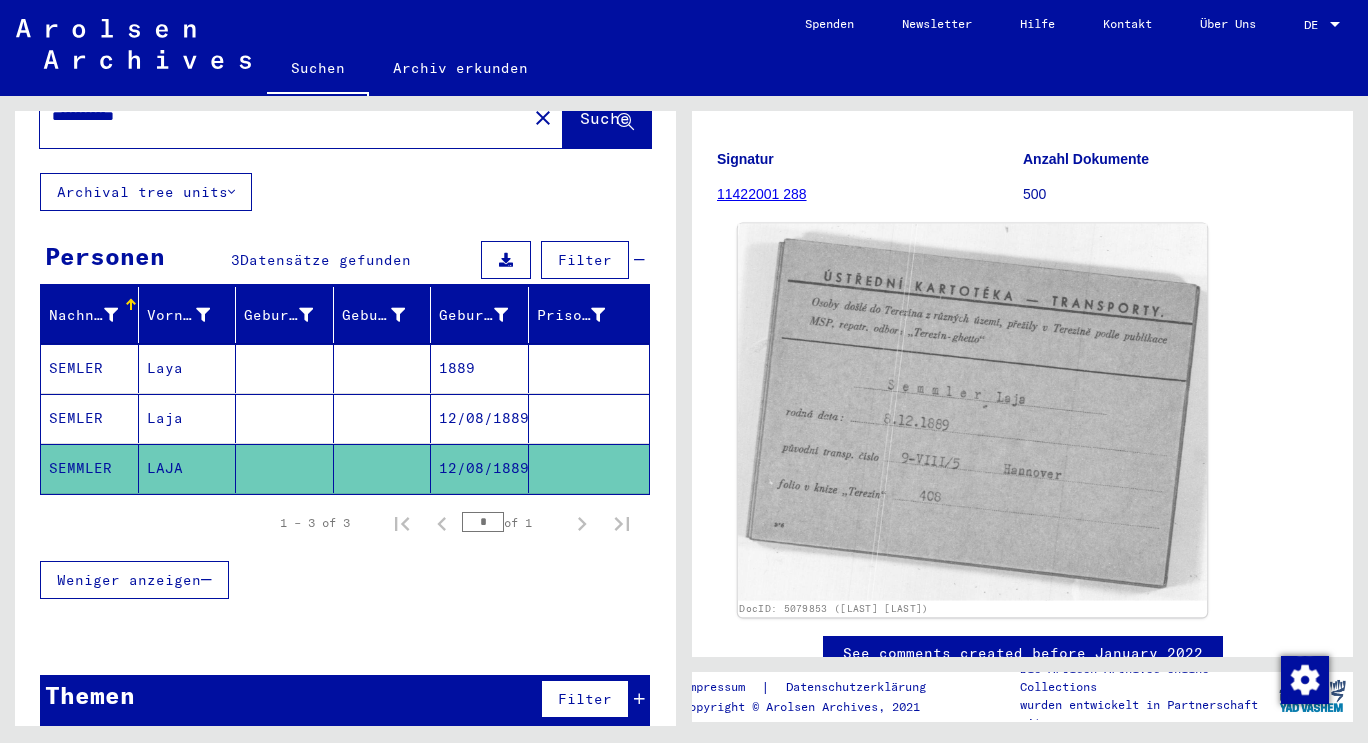 click 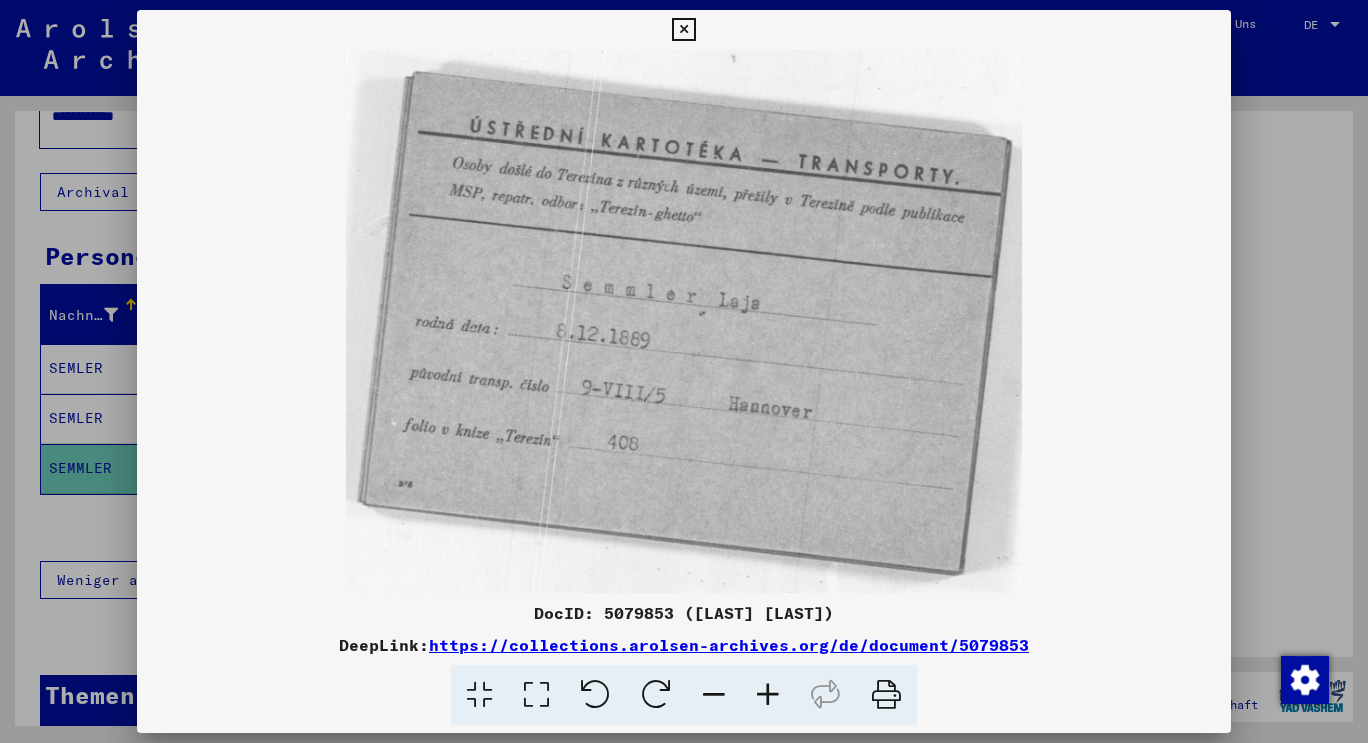 click at bounding box center [684, 371] 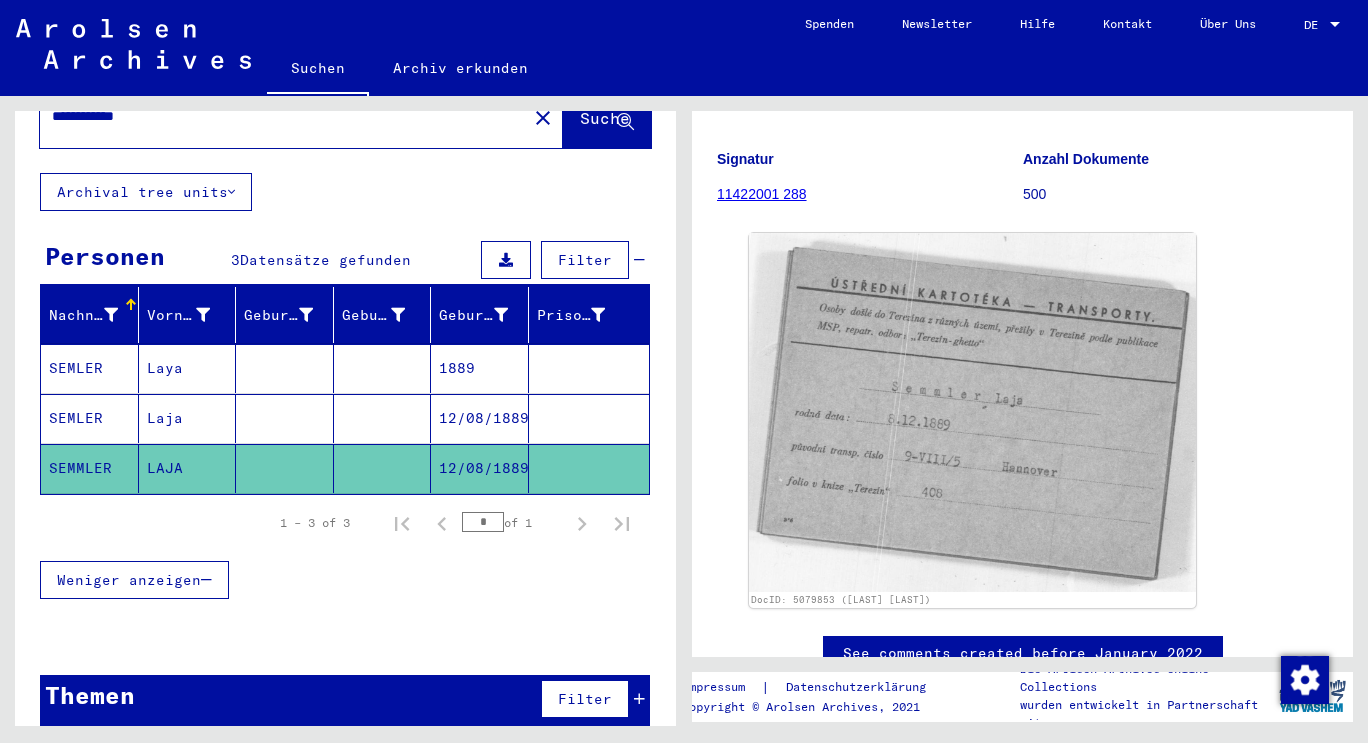 click on "Laya" at bounding box center (188, 418) 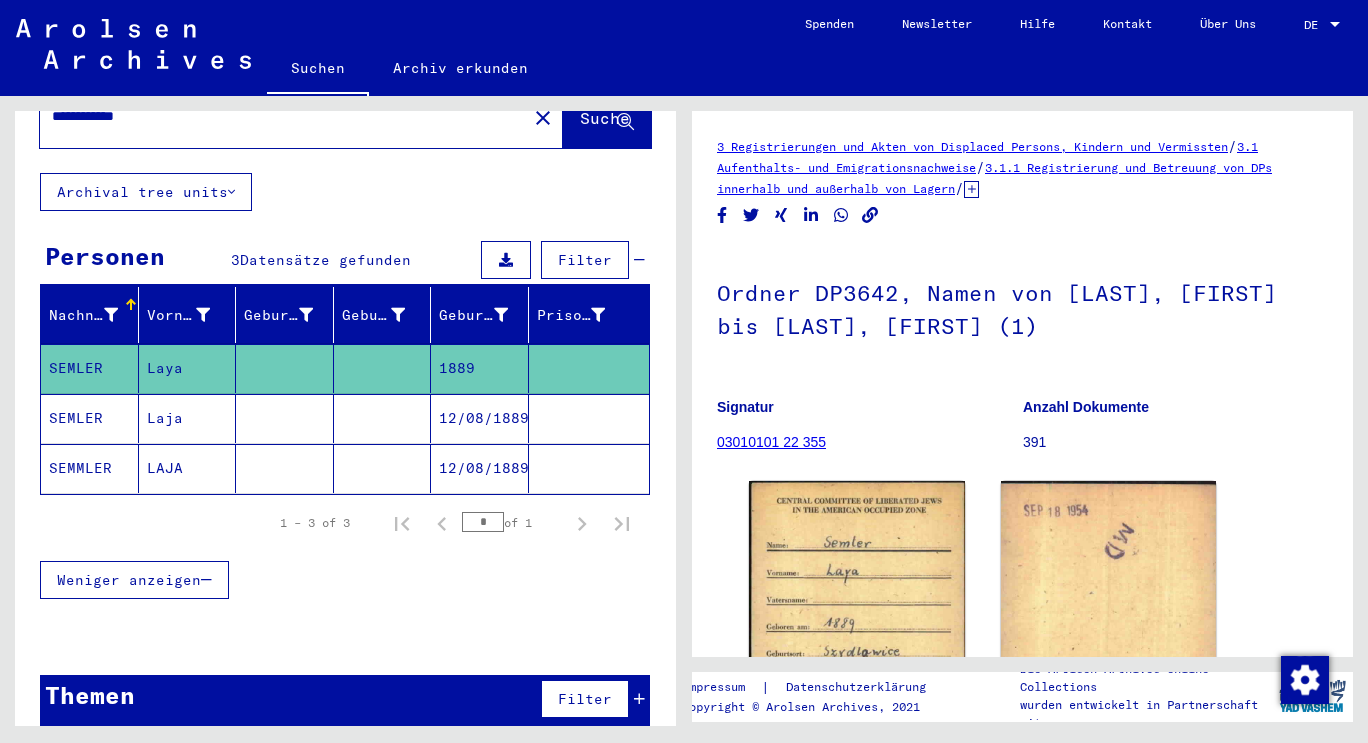 scroll, scrollTop: 145, scrollLeft: 0, axis: vertical 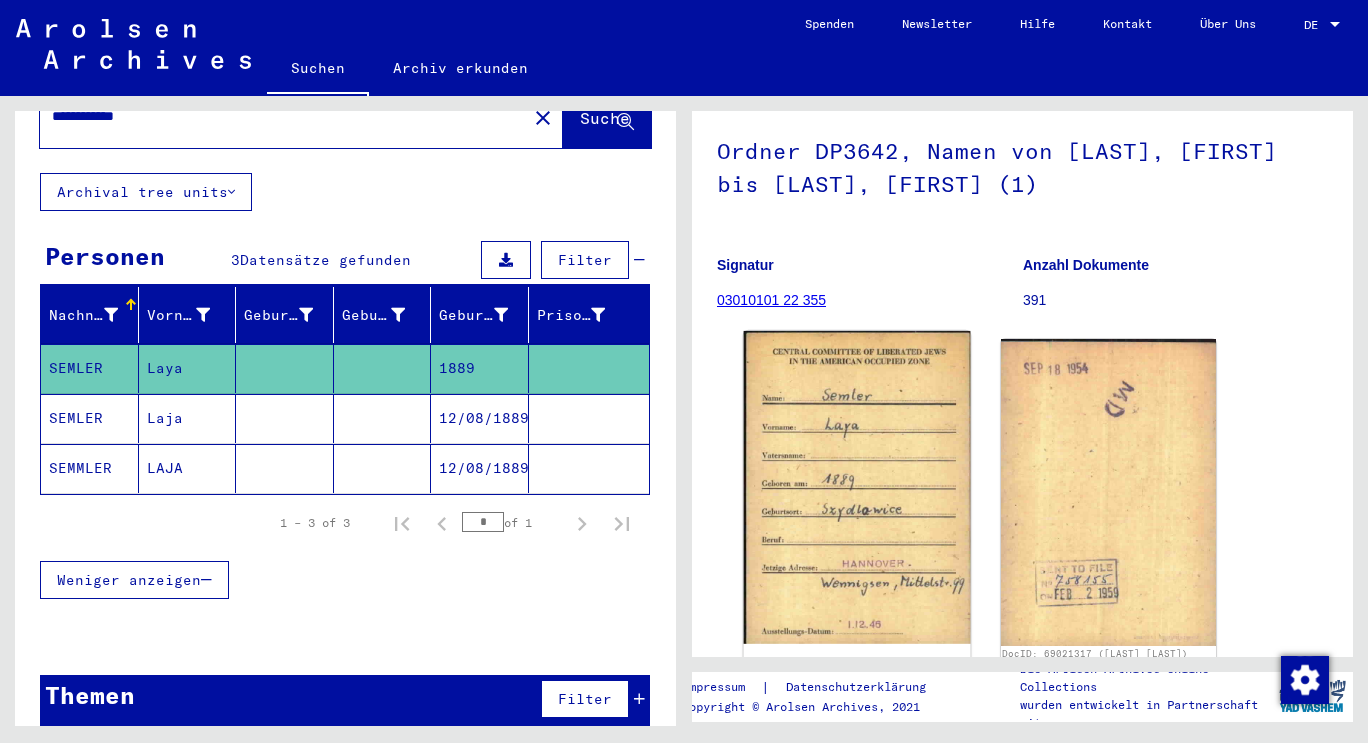 click 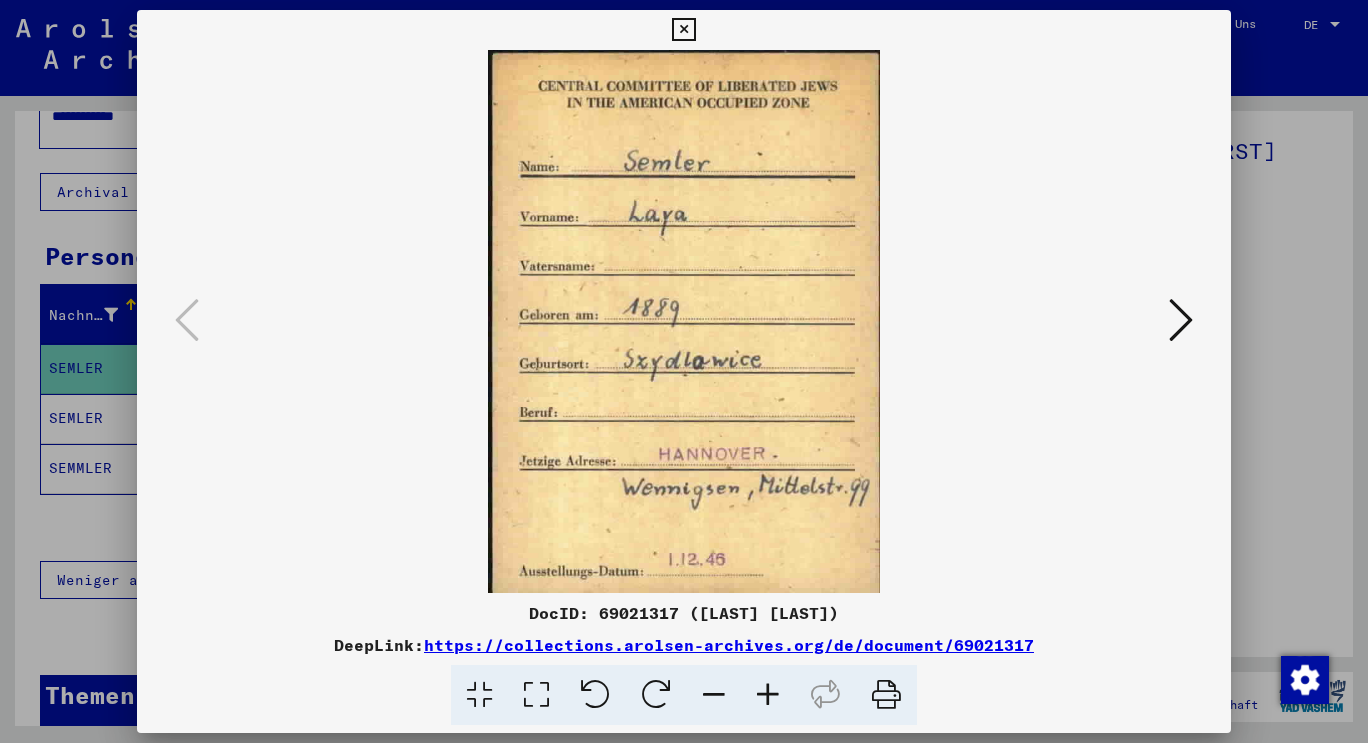 click at bounding box center [1181, 320] 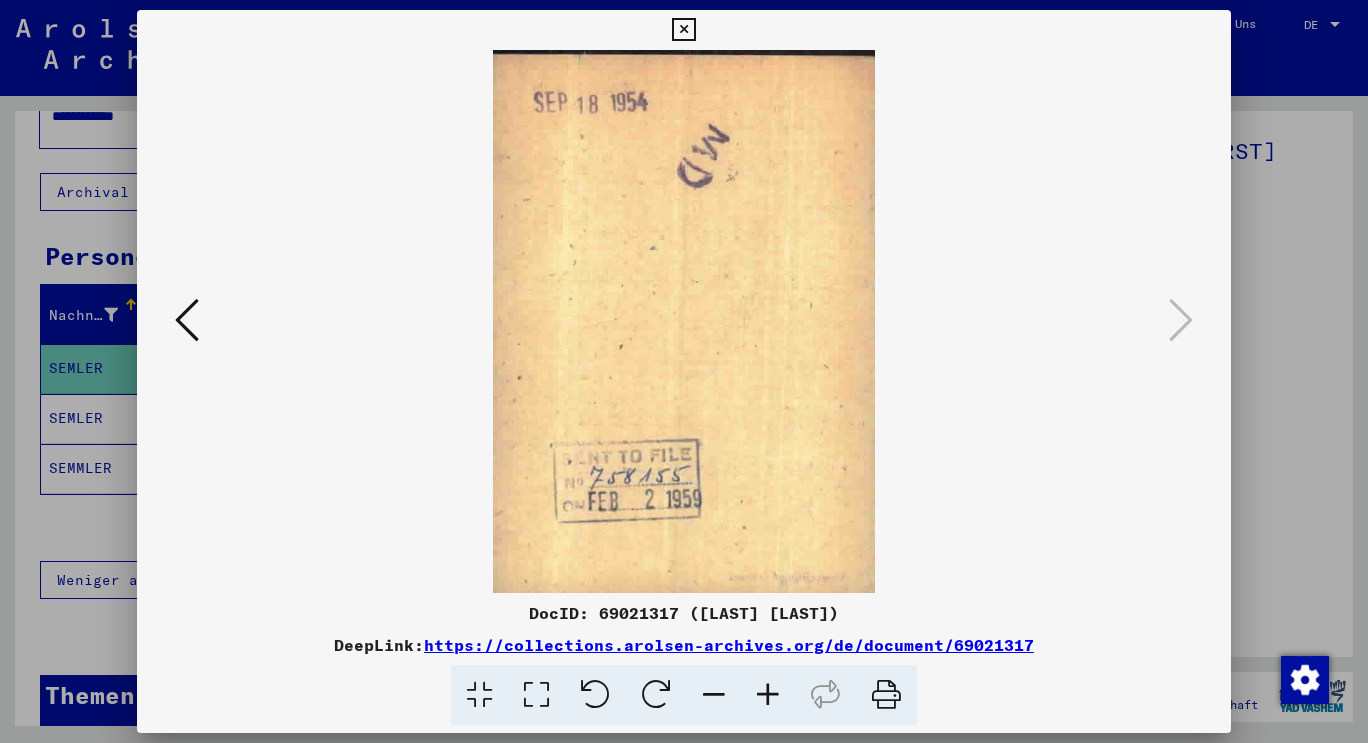 click at bounding box center (187, 320) 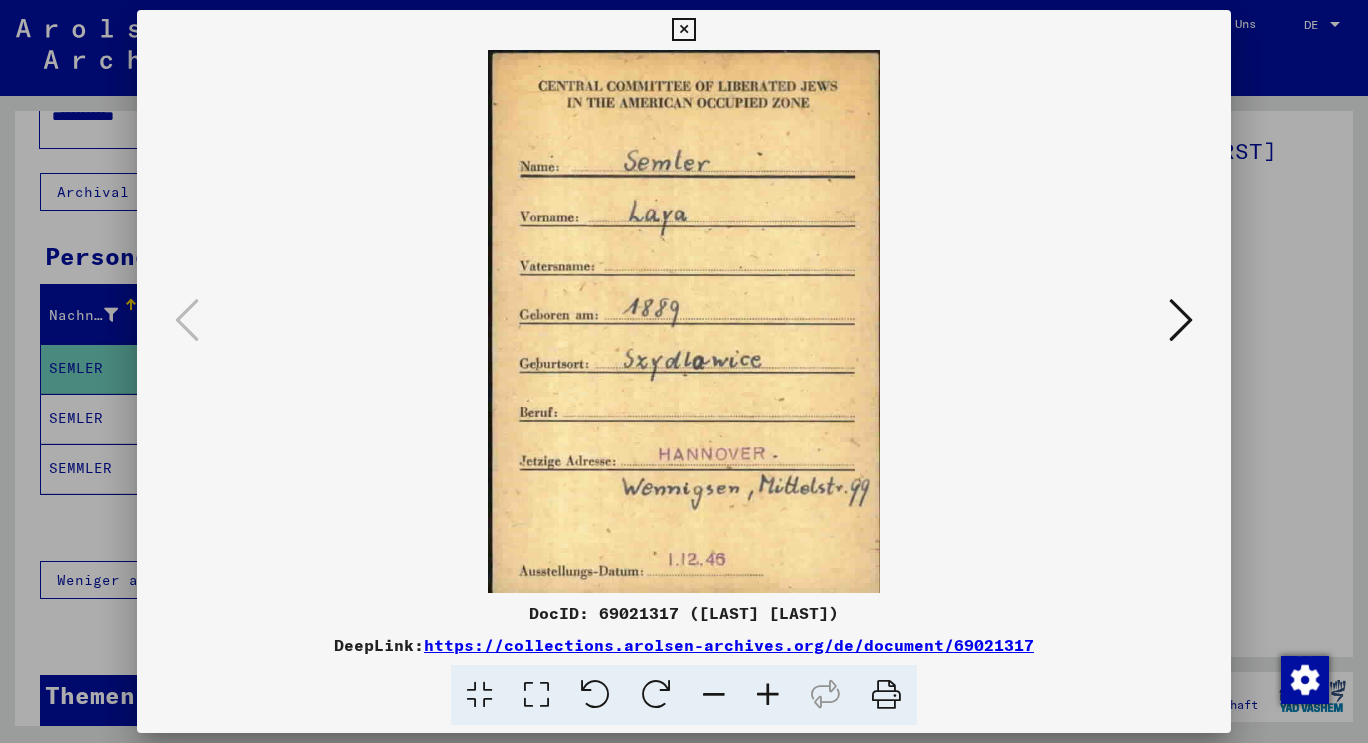 click at bounding box center (683, 30) 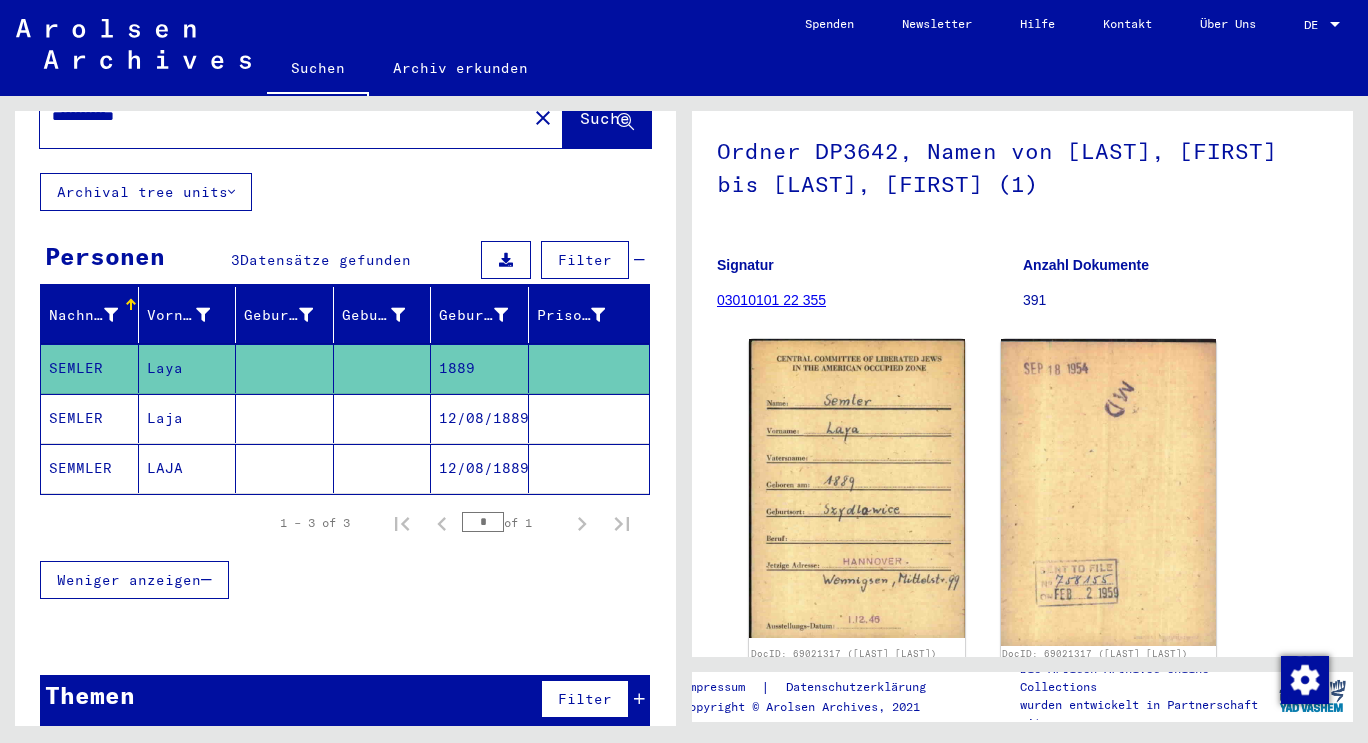 scroll, scrollTop: 0, scrollLeft: 0, axis: both 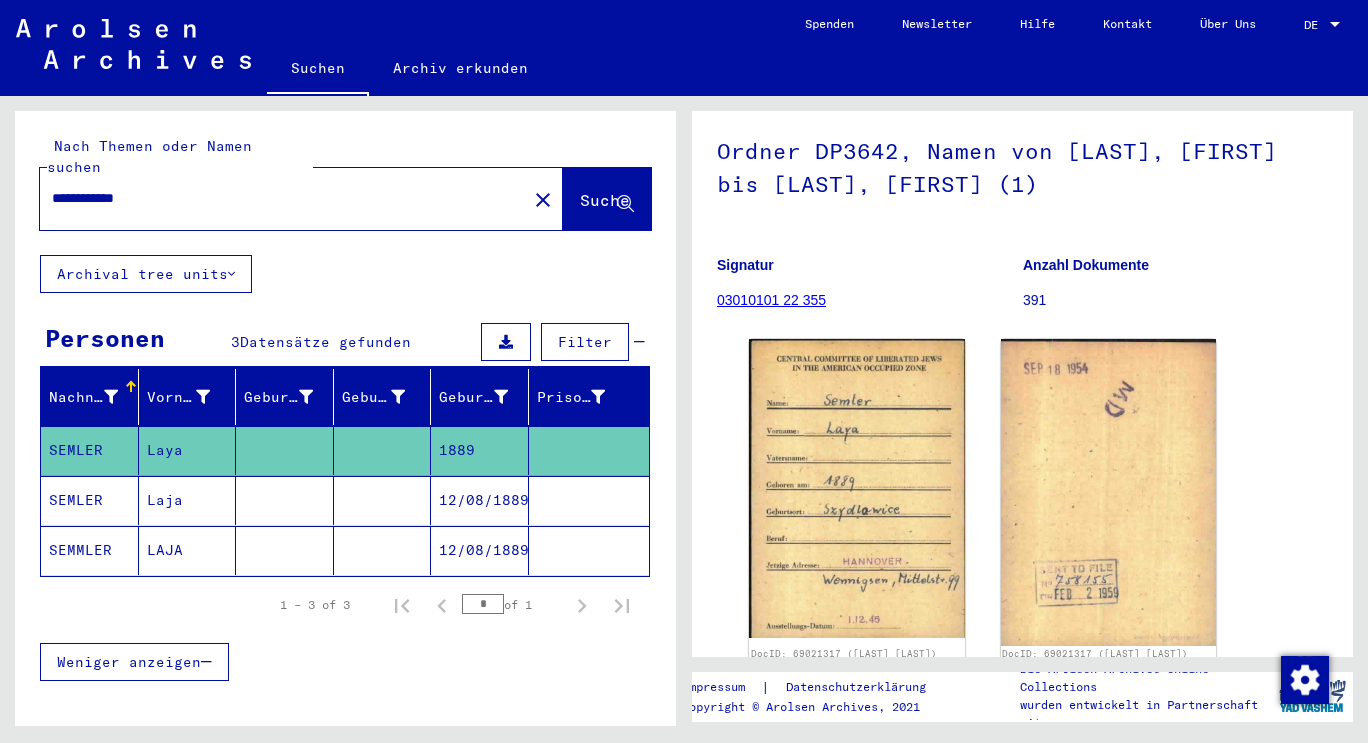 click on "**********" 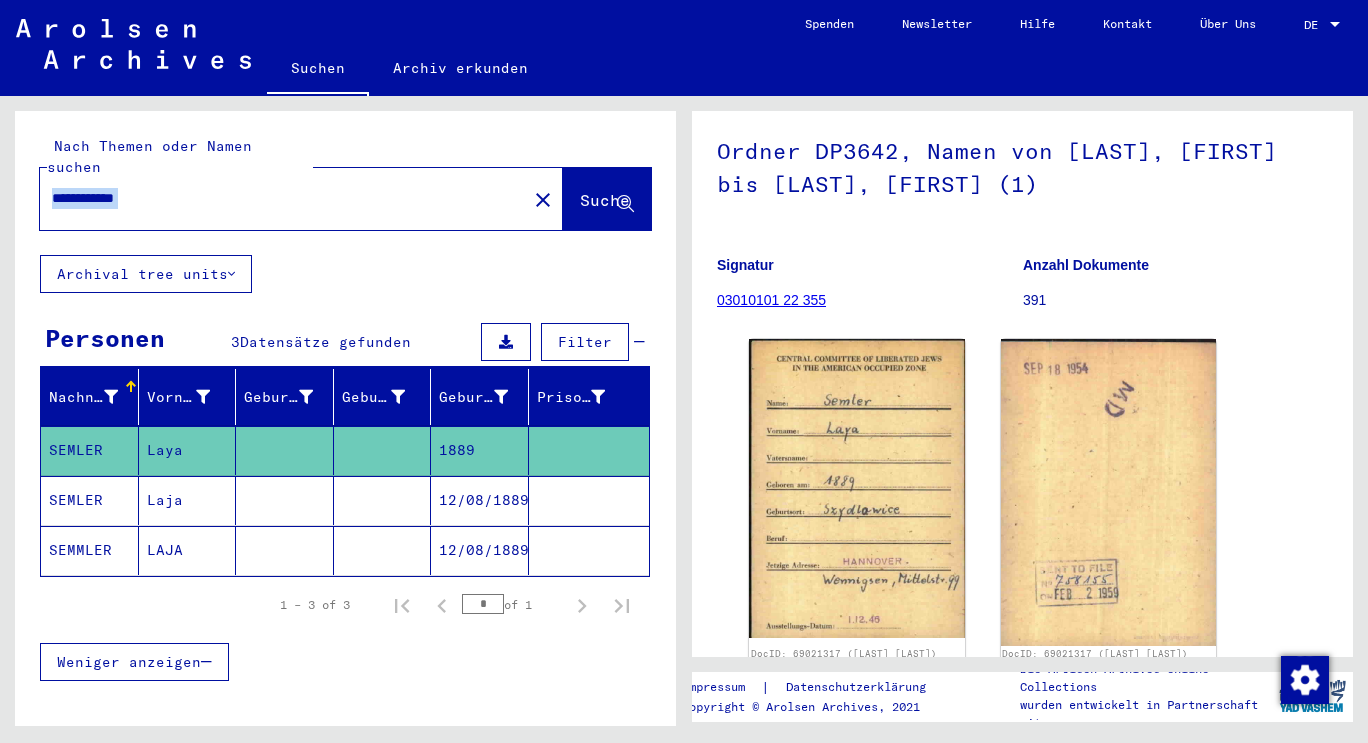 click on "**********" 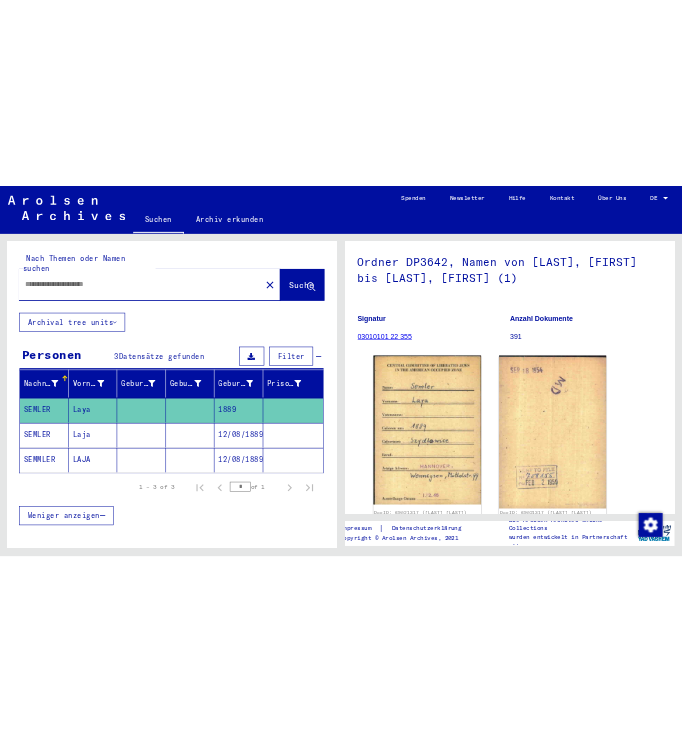 scroll, scrollTop: 0, scrollLeft: 0, axis: both 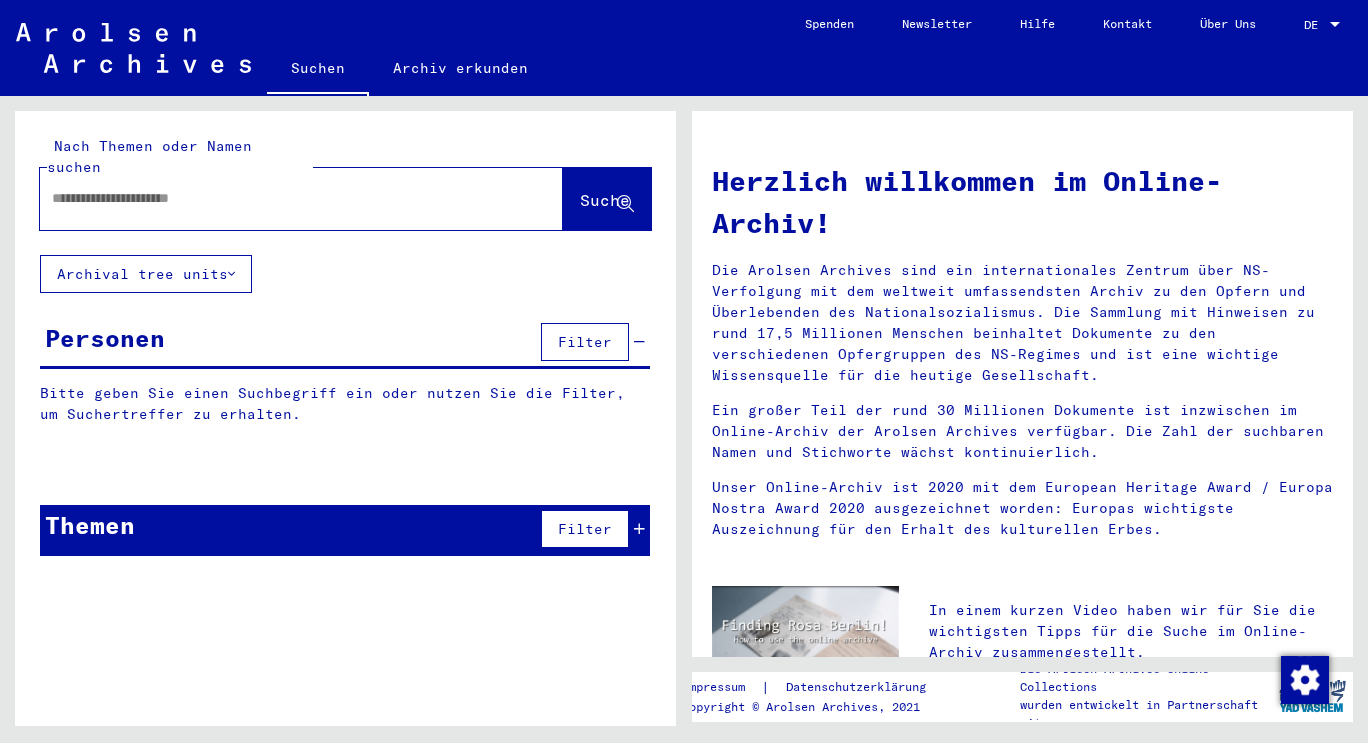 click at bounding box center (277, 198) 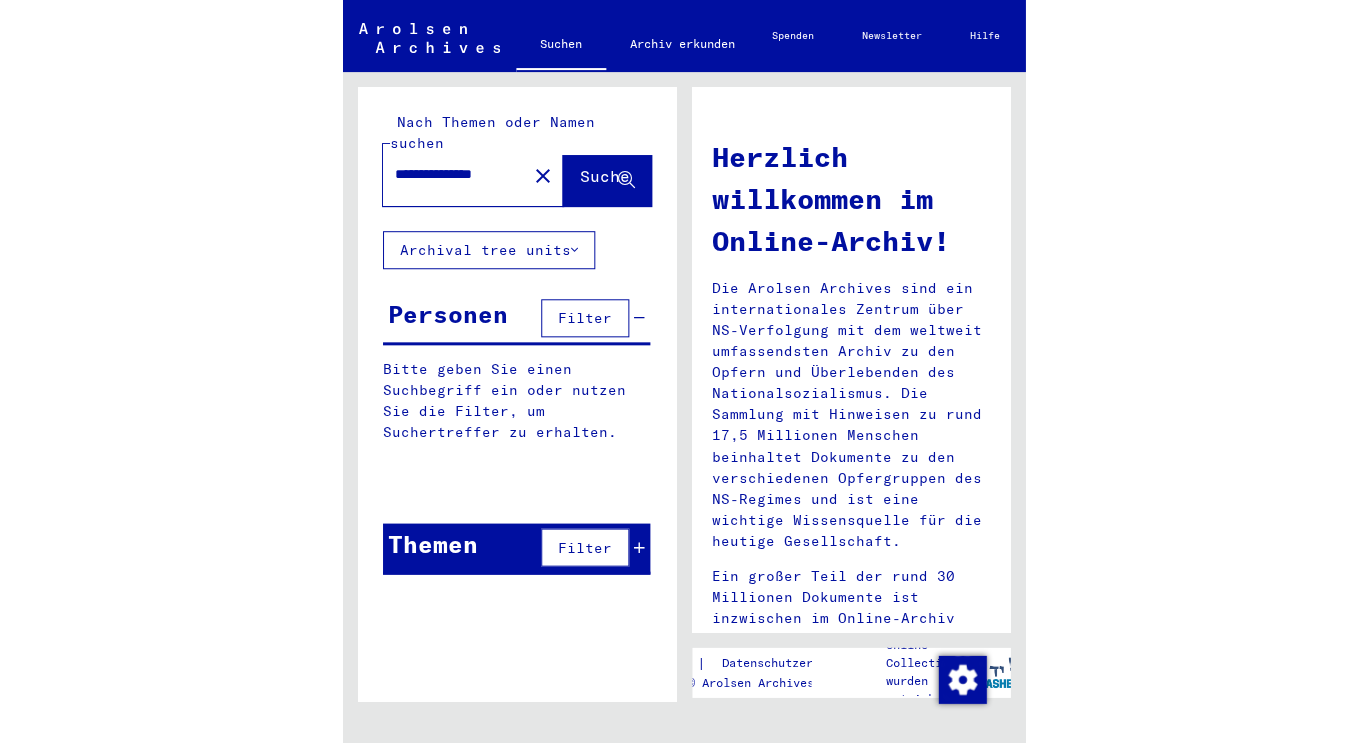 scroll, scrollTop: 0, scrollLeft: 31, axis: horizontal 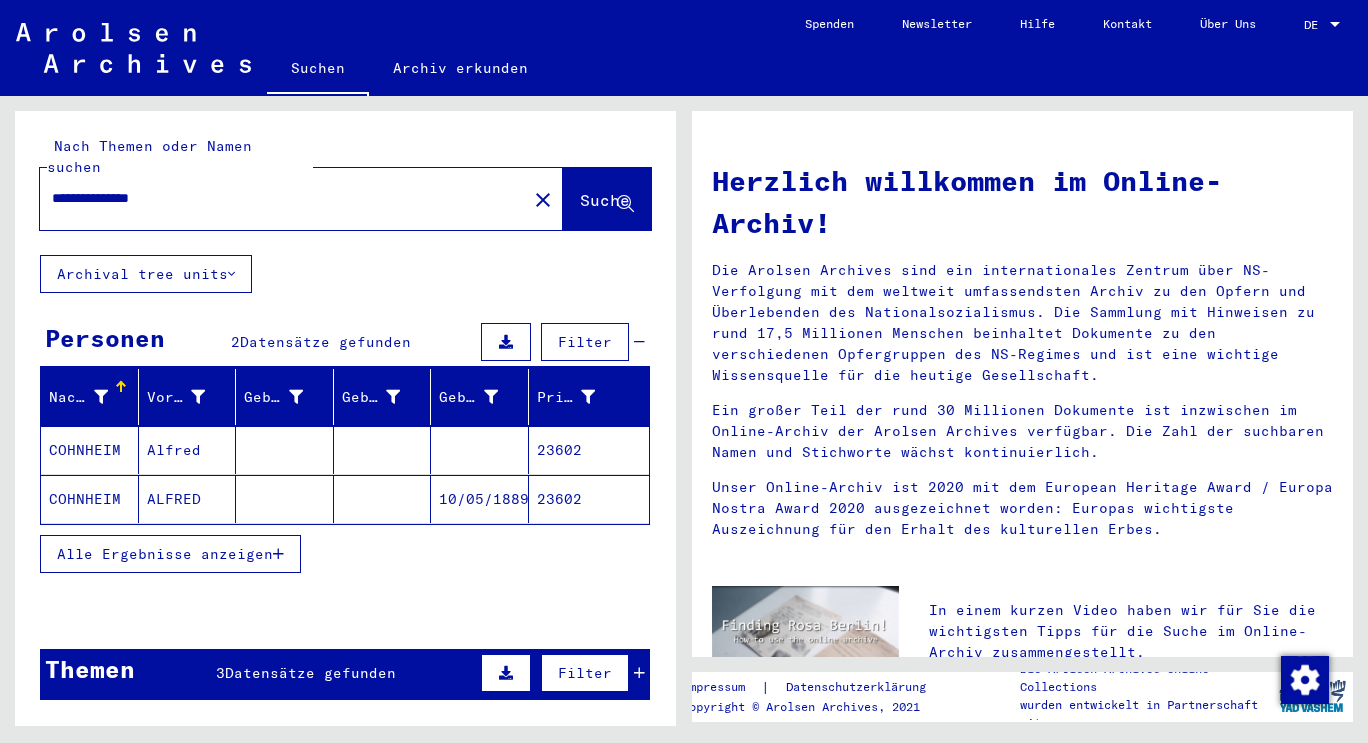 click on "COHNHEIM" 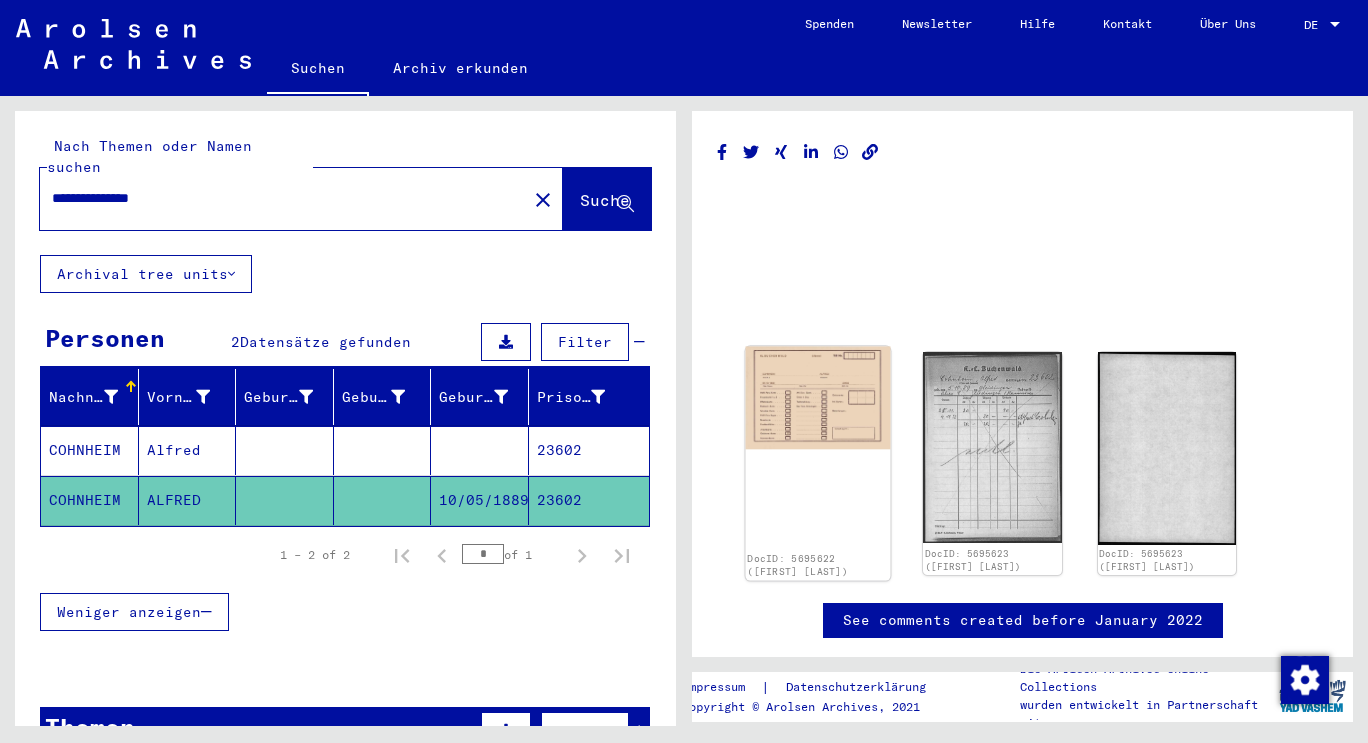 scroll, scrollTop: 0, scrollLeft: 0, axis: both 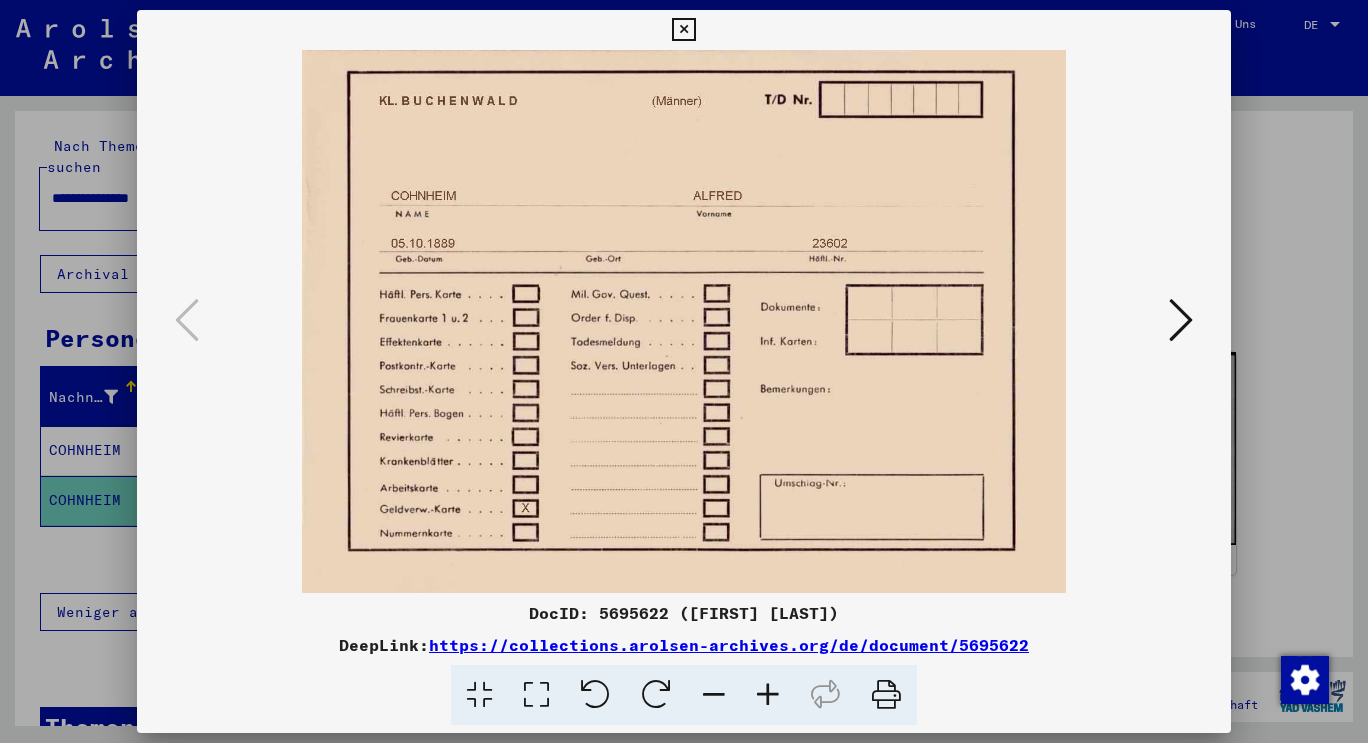 click at bounding box center [1181, 320] 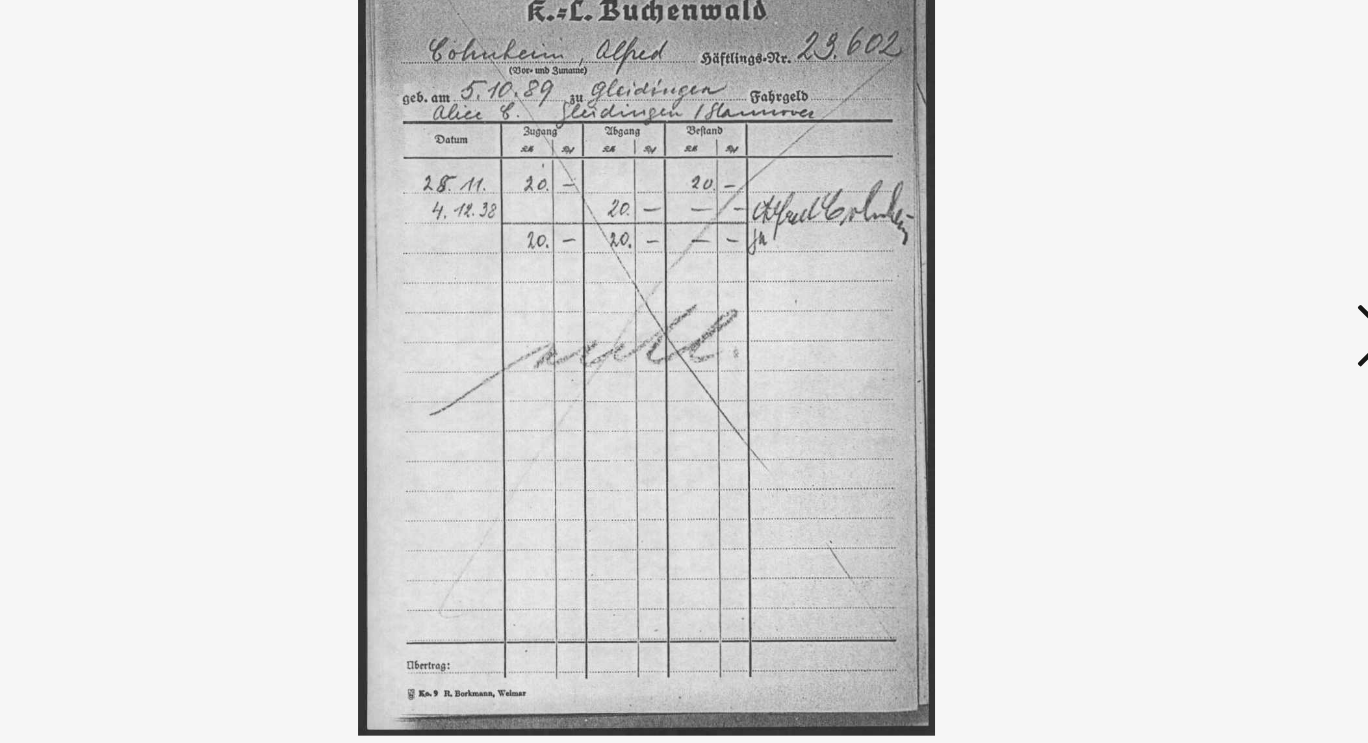 drag, startPoint x: 764, startPoint y: 286, endPoint x: 766, endPoint y: 305, distance: 19.104973 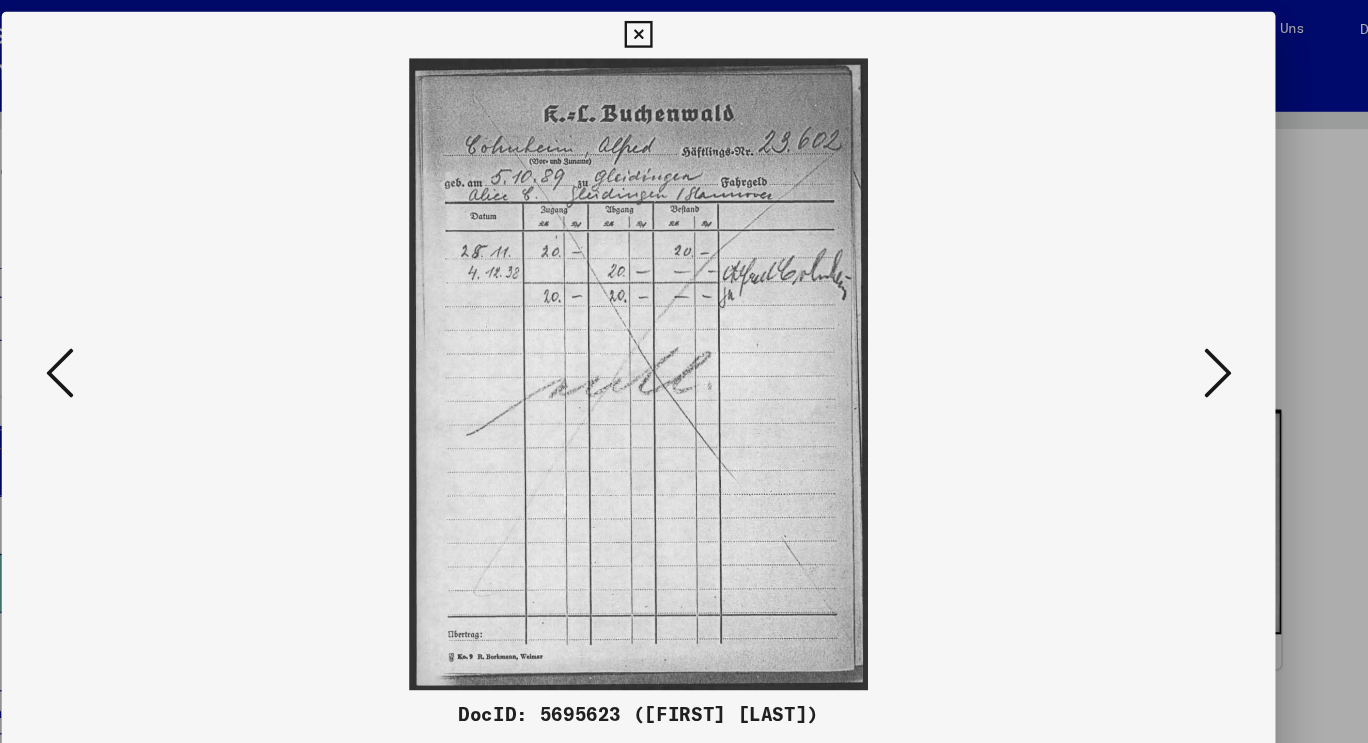 click at bounding box center [1181, 320] 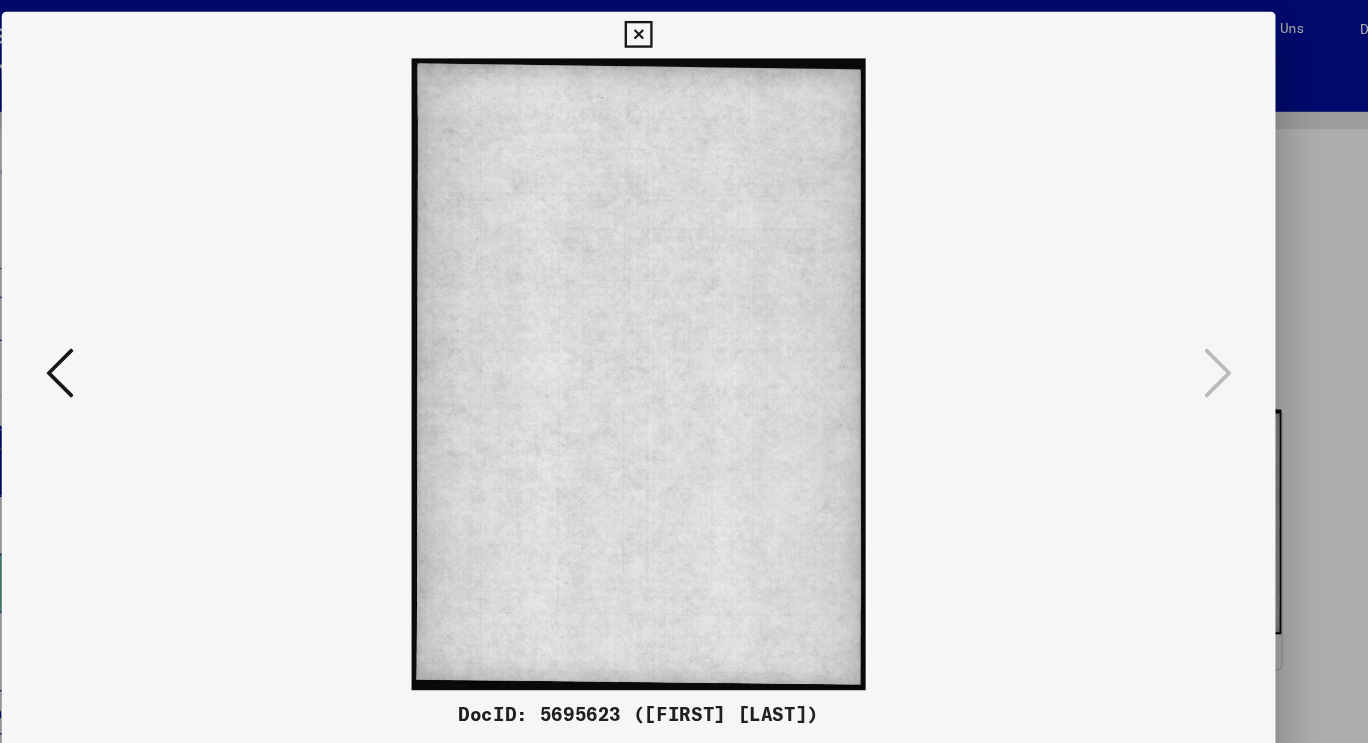 click at bounding box center [187, 320] 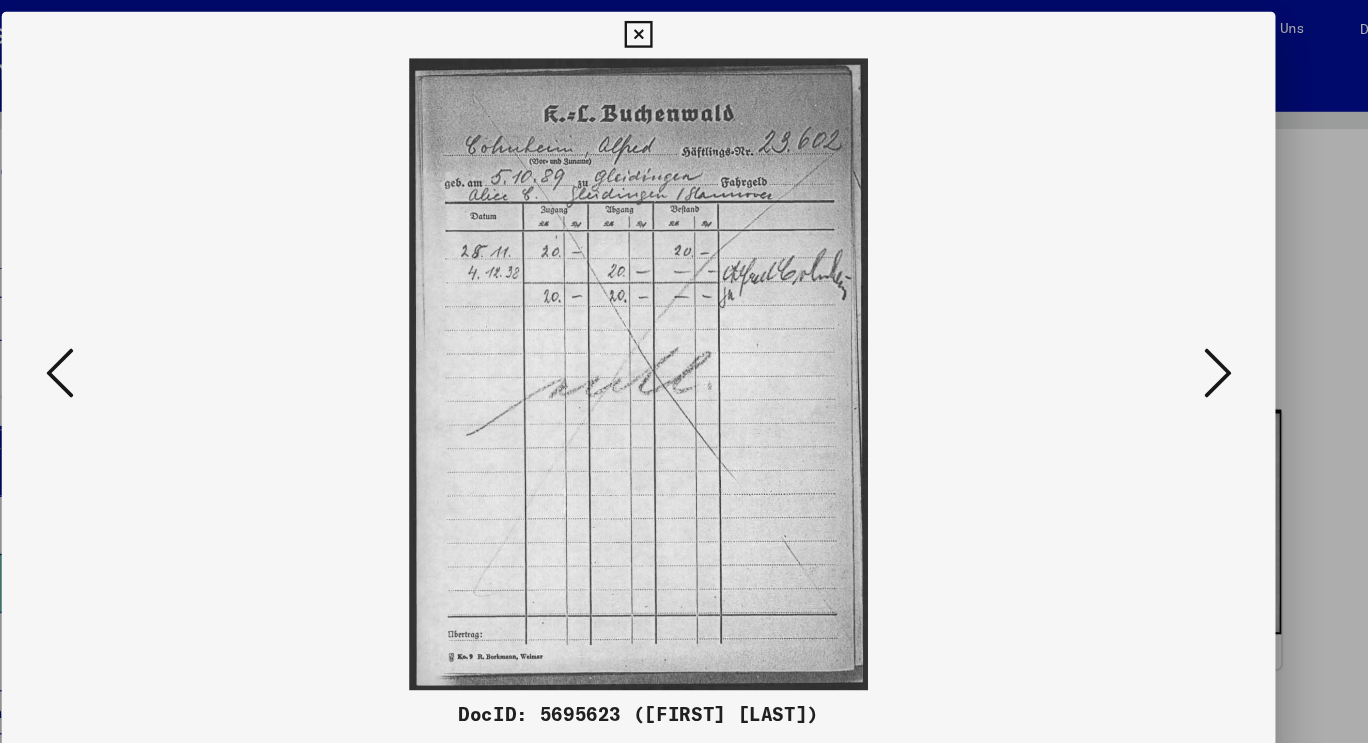 click at bounding box center (684, 321) 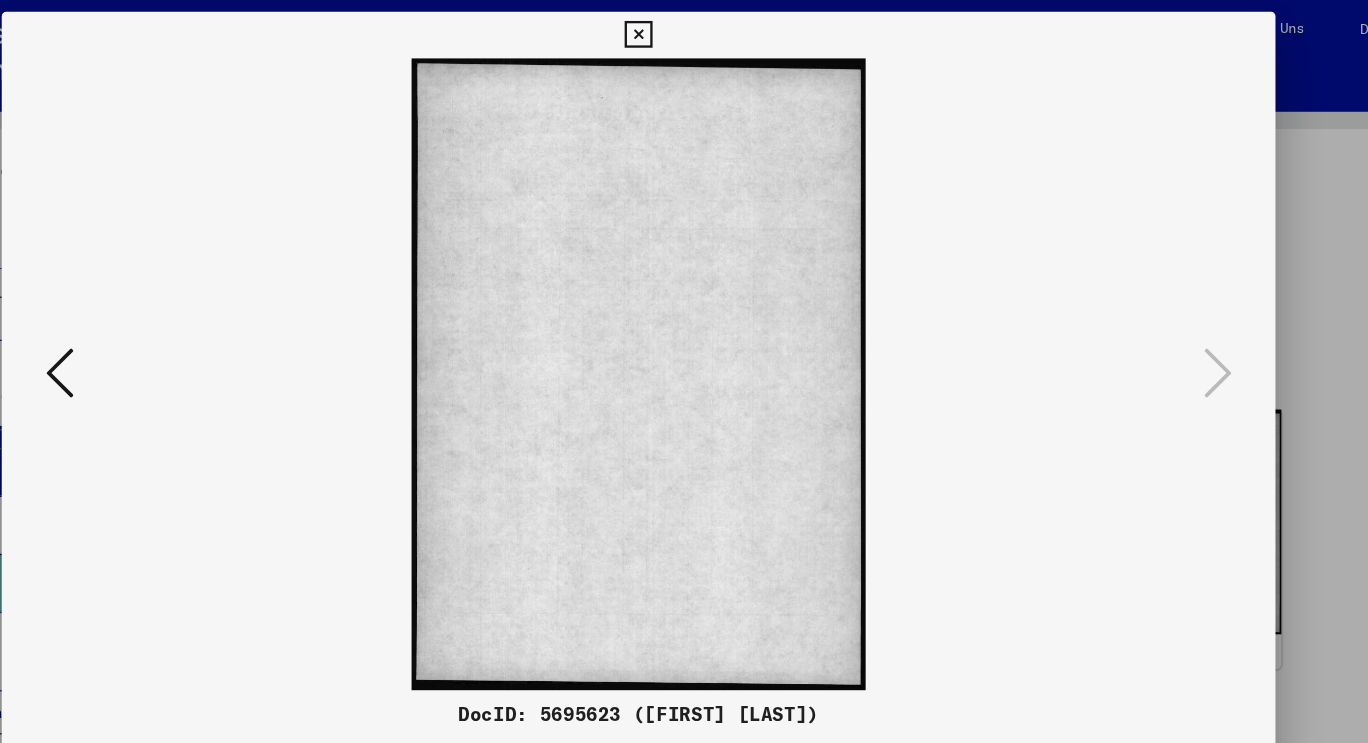 click at bounding box center (683, 30) 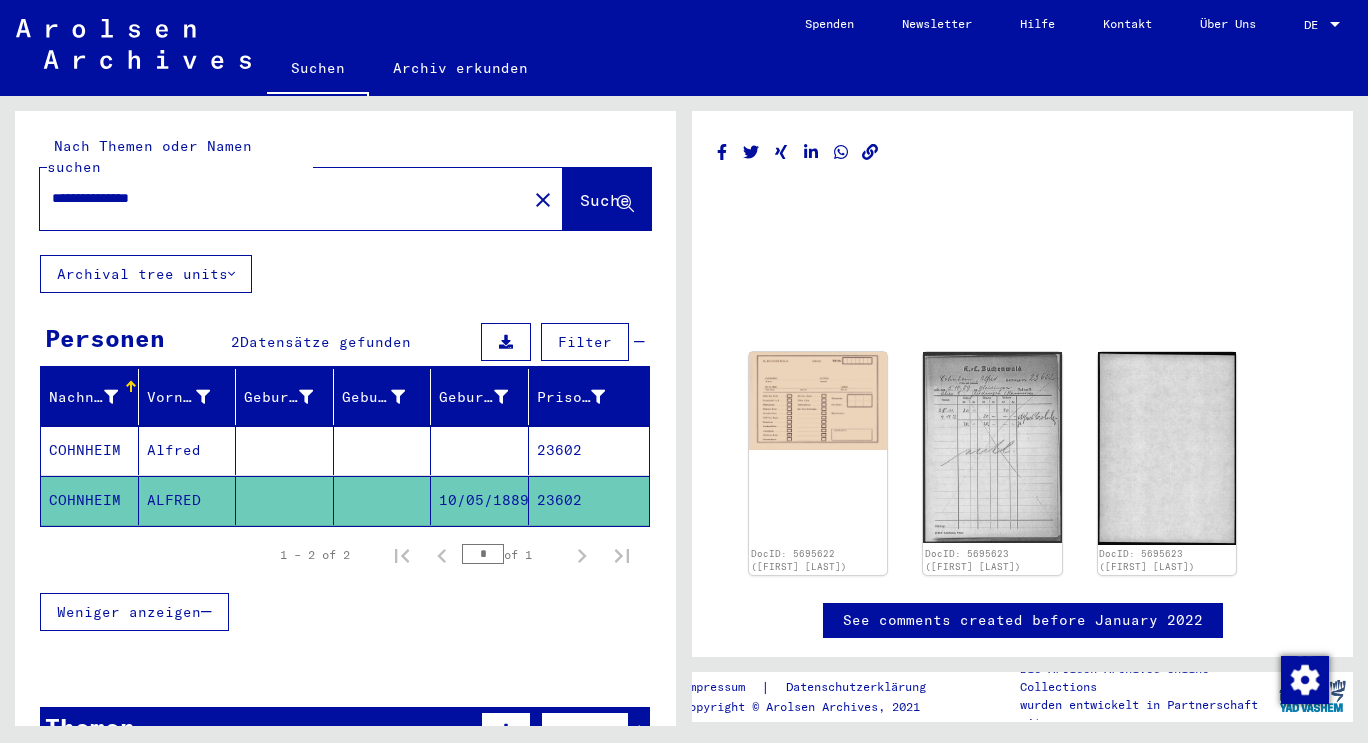 click on "**********" at bounding box center (261, 198) 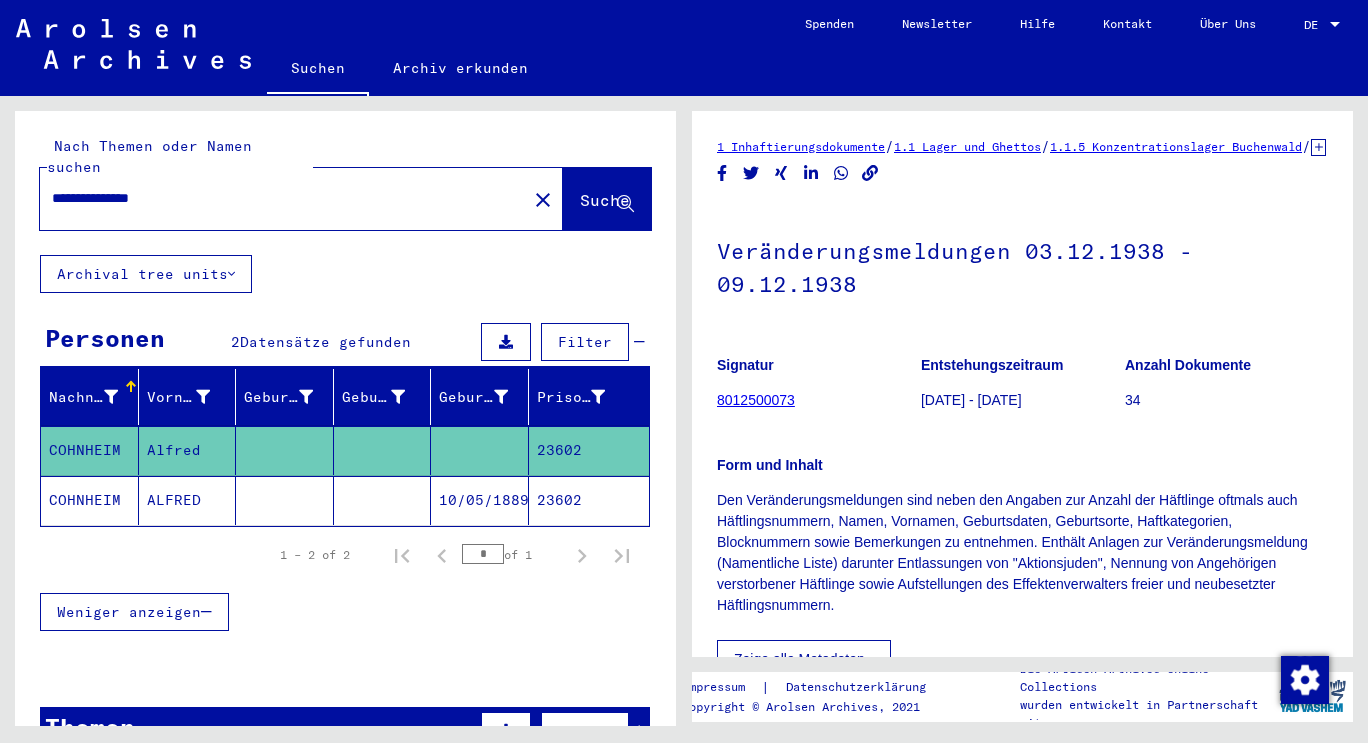 scroll, scrollTop: 0, scrollLeft: 0, axis: both 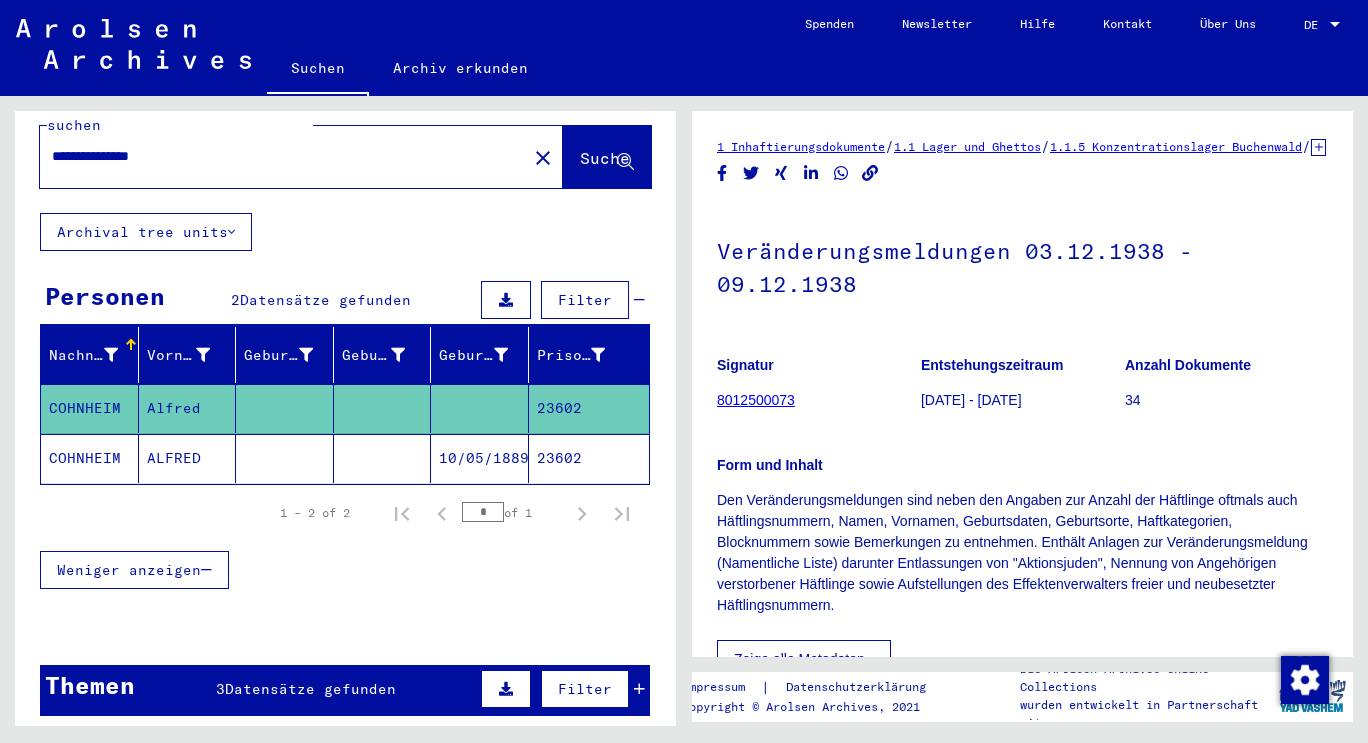 click on "**********" 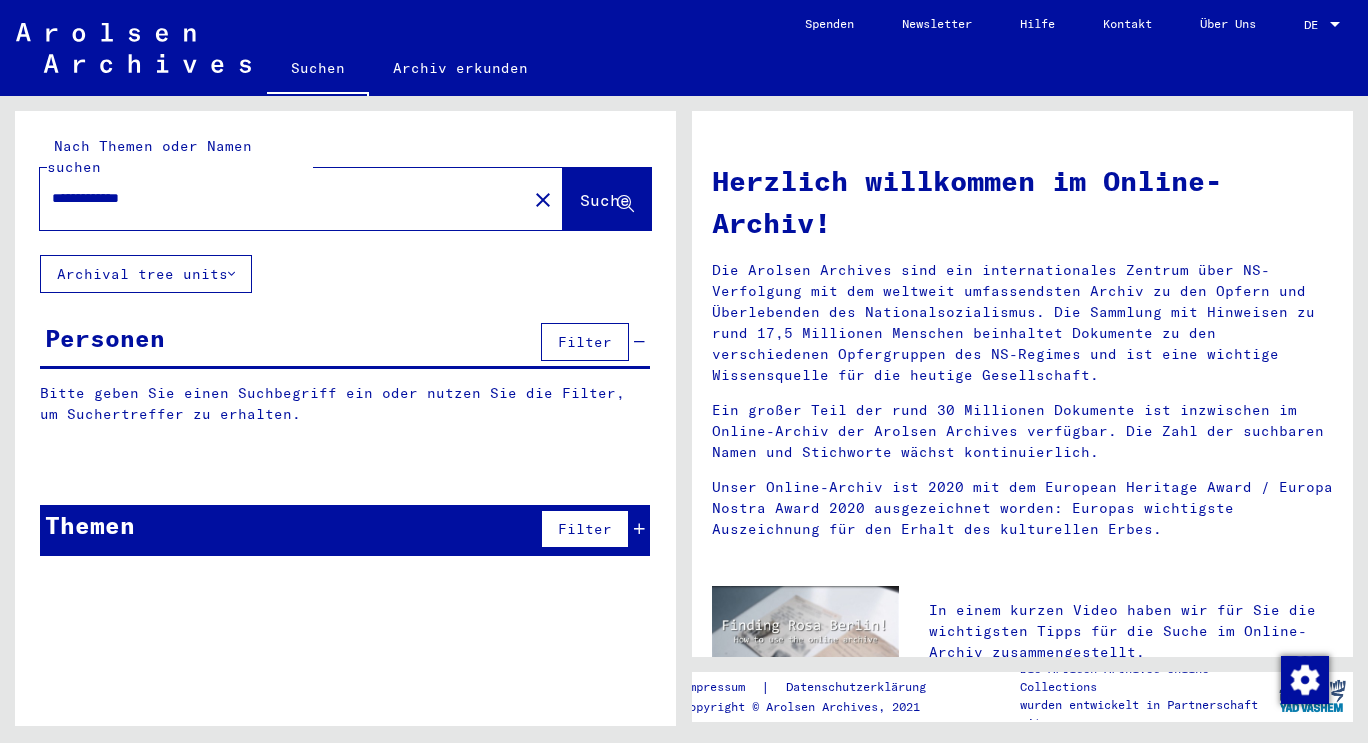scroll, scrollTop: 0, scrollLeft: 0, axis: both 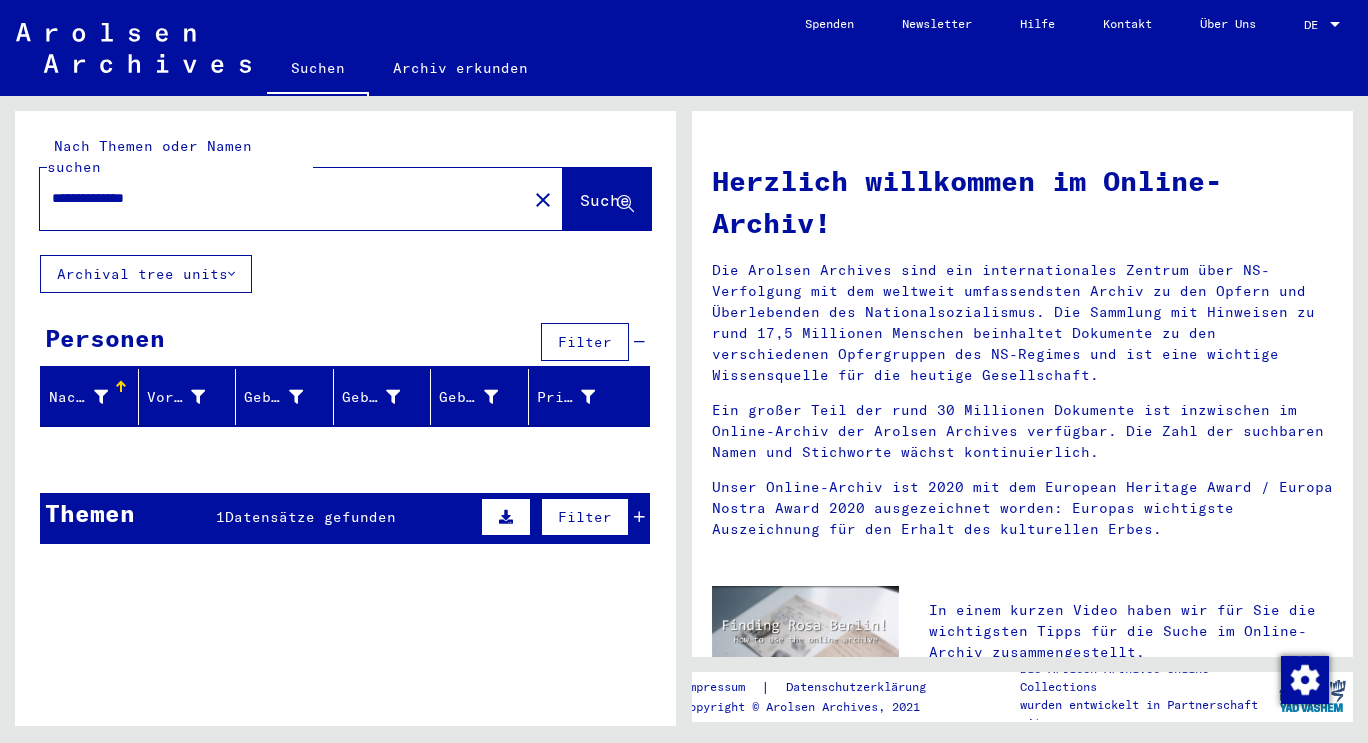 click on "Datensätze gefunden" at bounding box center [310, 517] 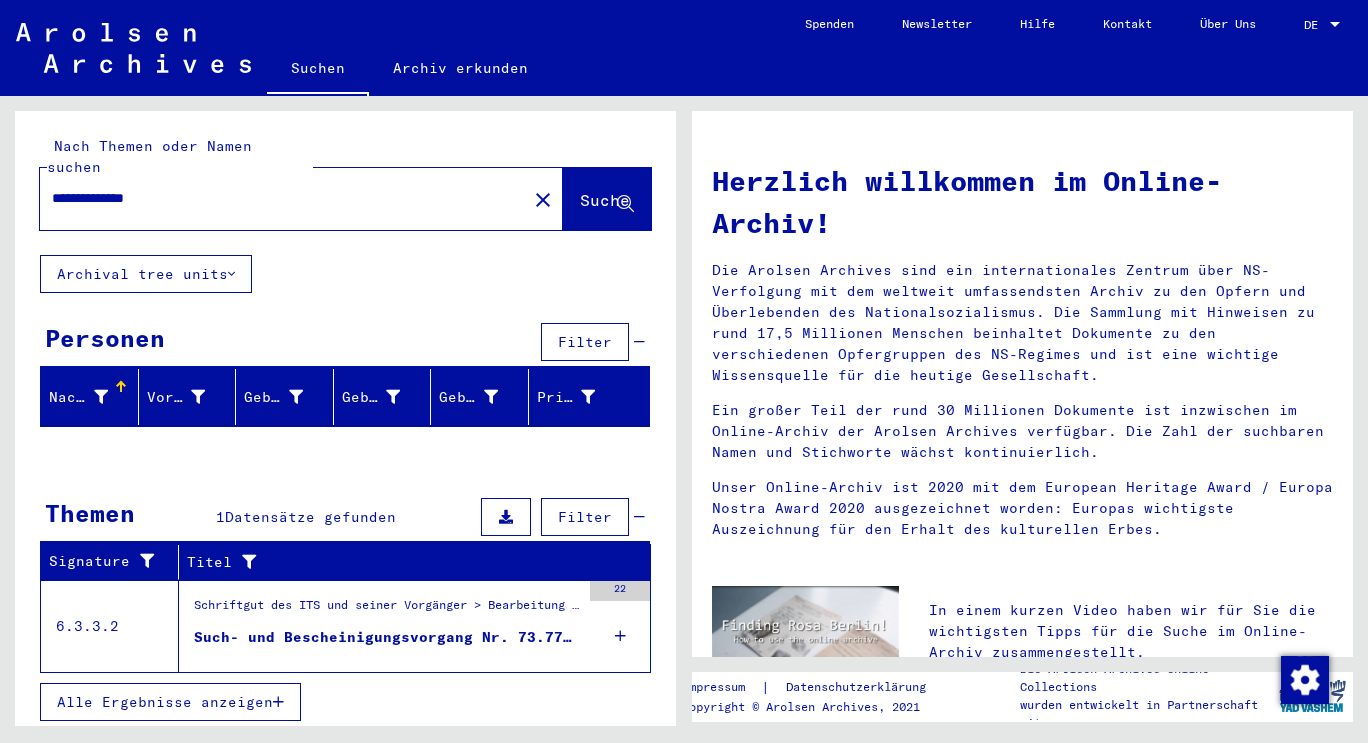click on "Datensätze gefunden" at bounding box center (310, 517) 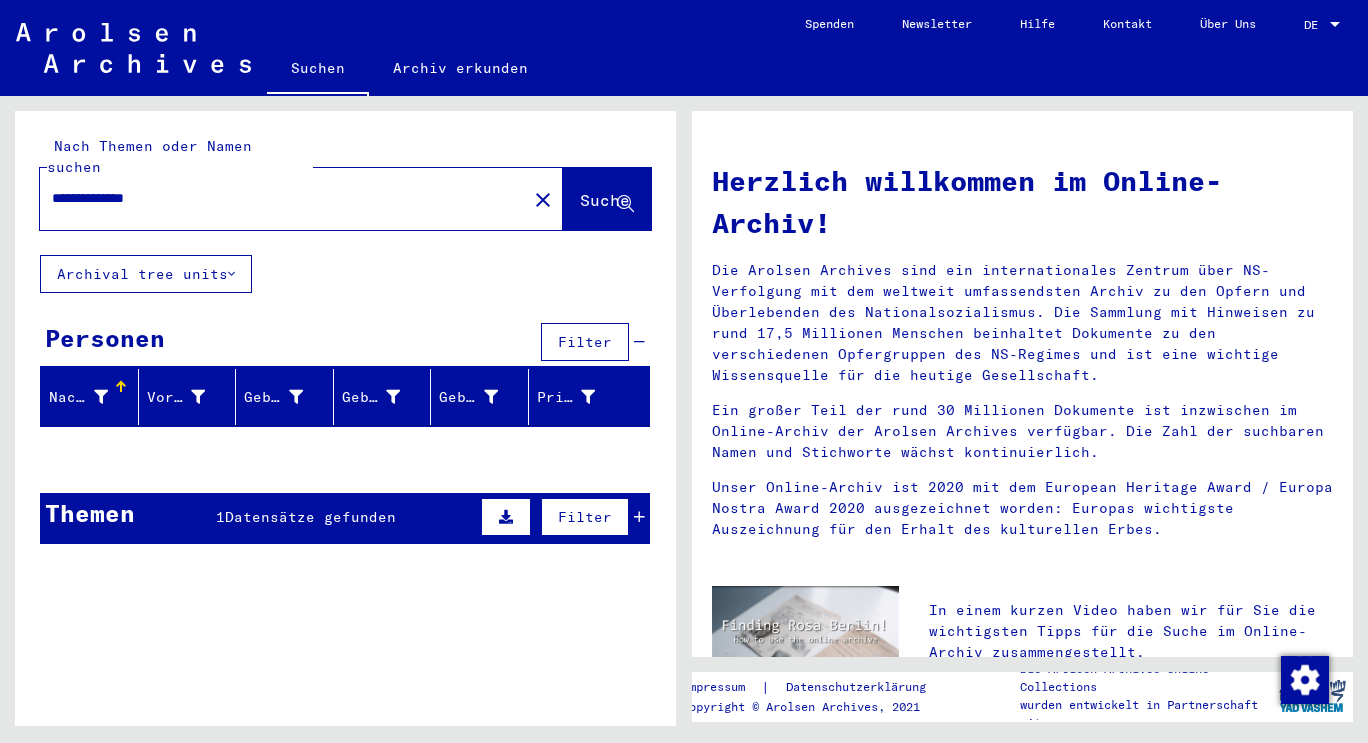 click on "**********" at bounding box center (263, 198) 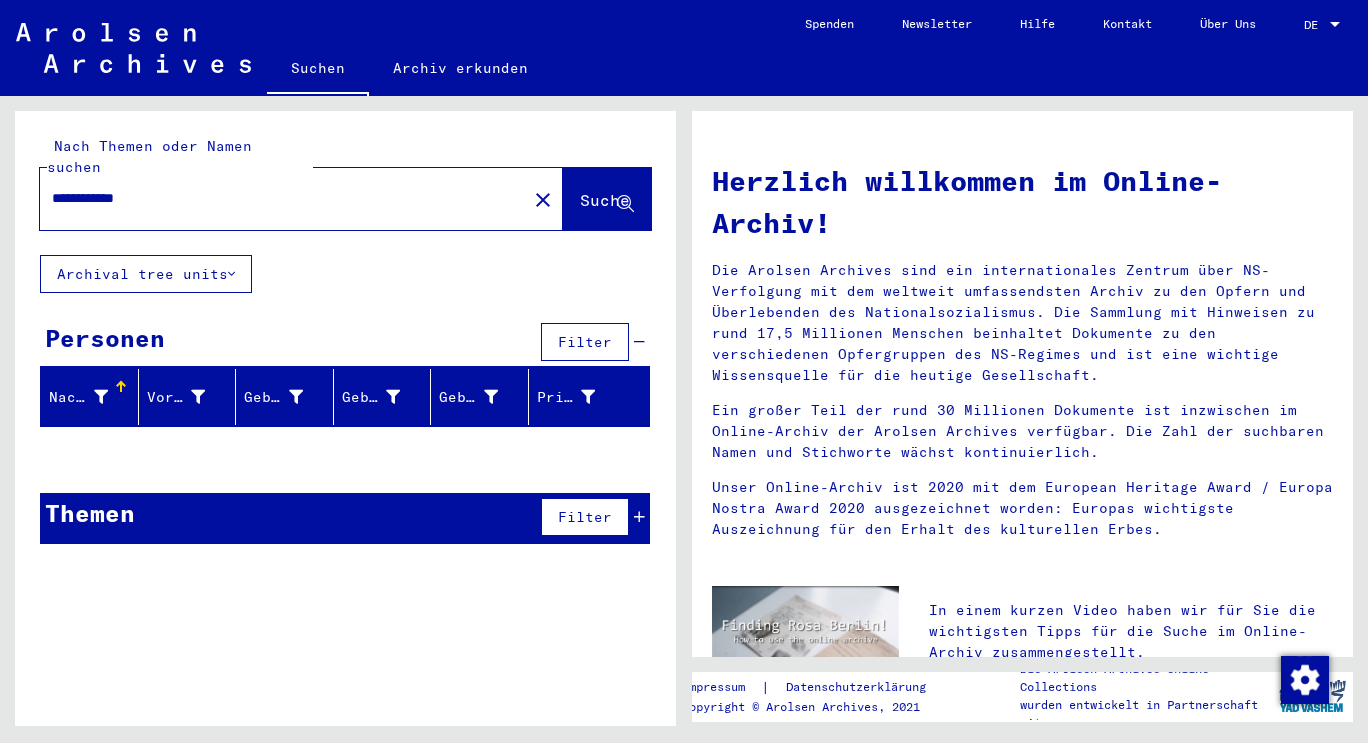 click on "**********" 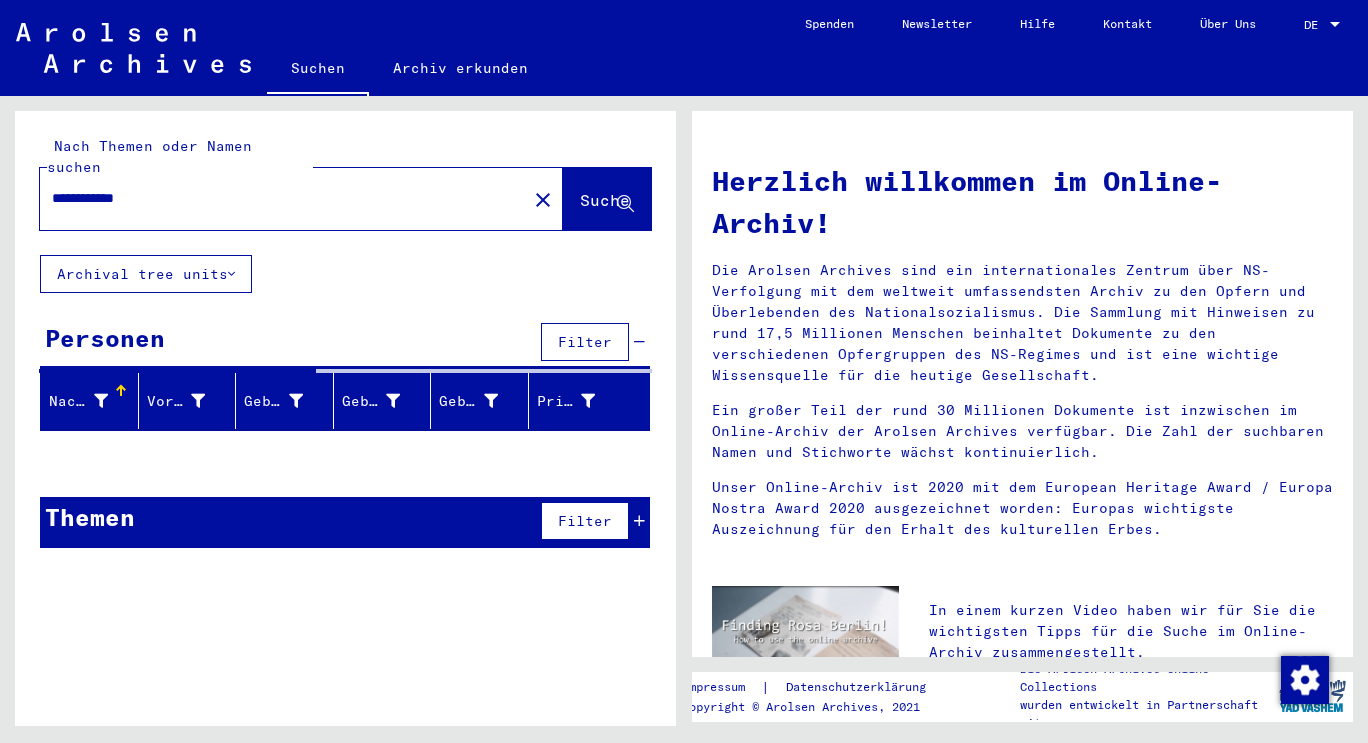 click on "**********" at bounding box center (263, 198) 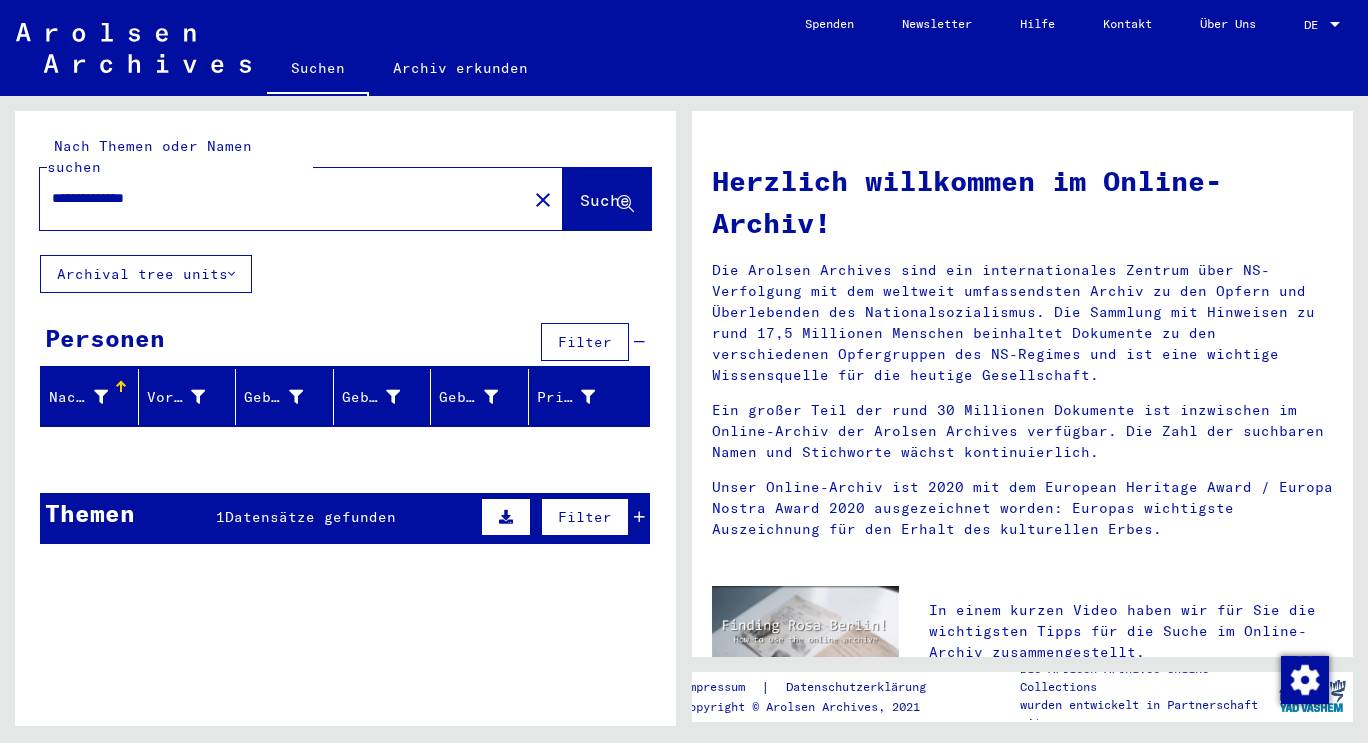 click on "**********" at bounding box center (263, 198) 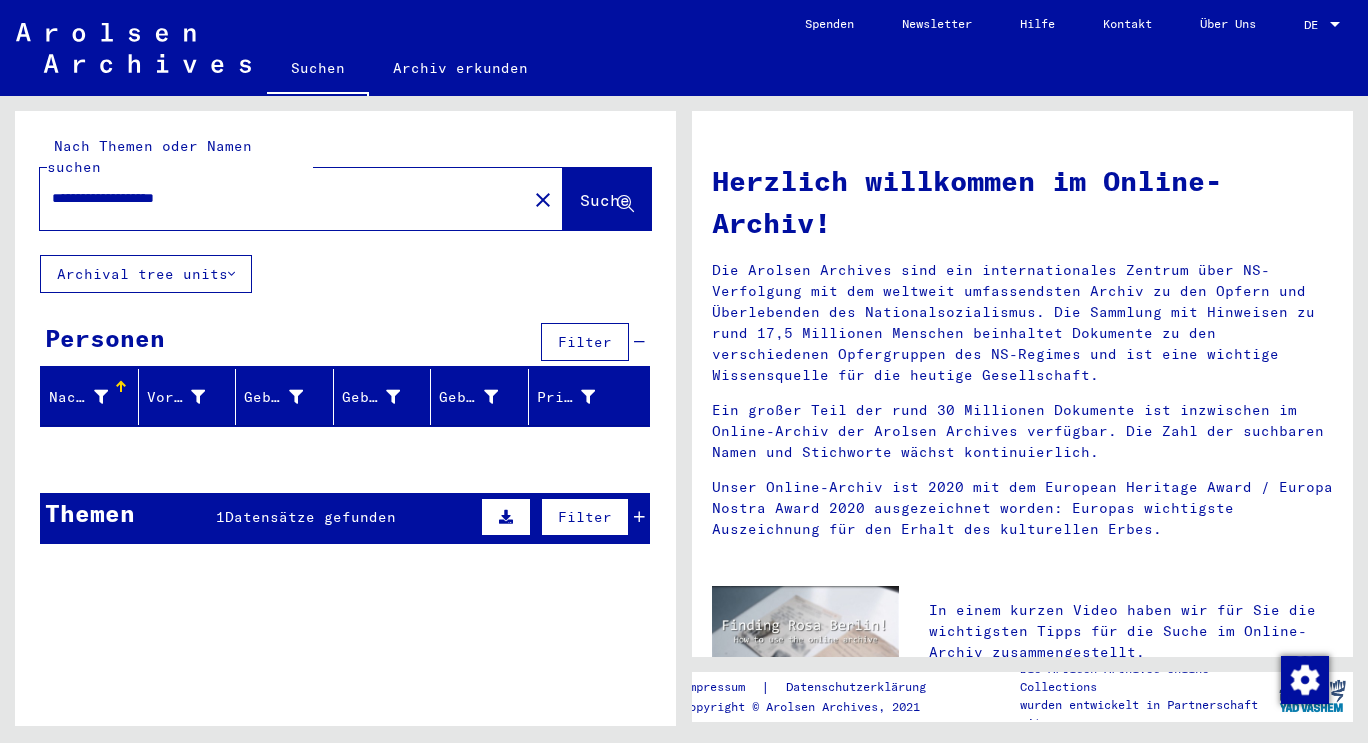 drag, startPoint x: 157, startPoint y: 176, endPoint x: 44, endPoint y: 177, distance: 113.004425 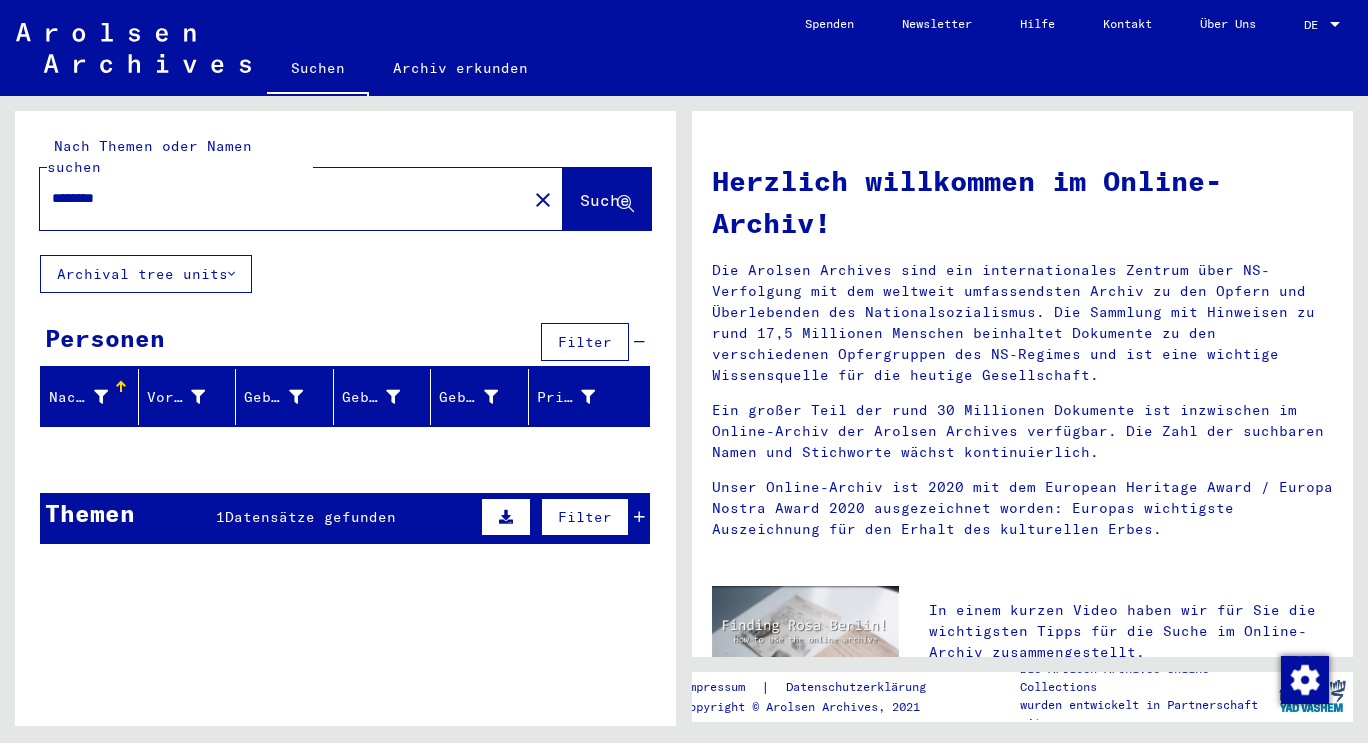 type on "********" 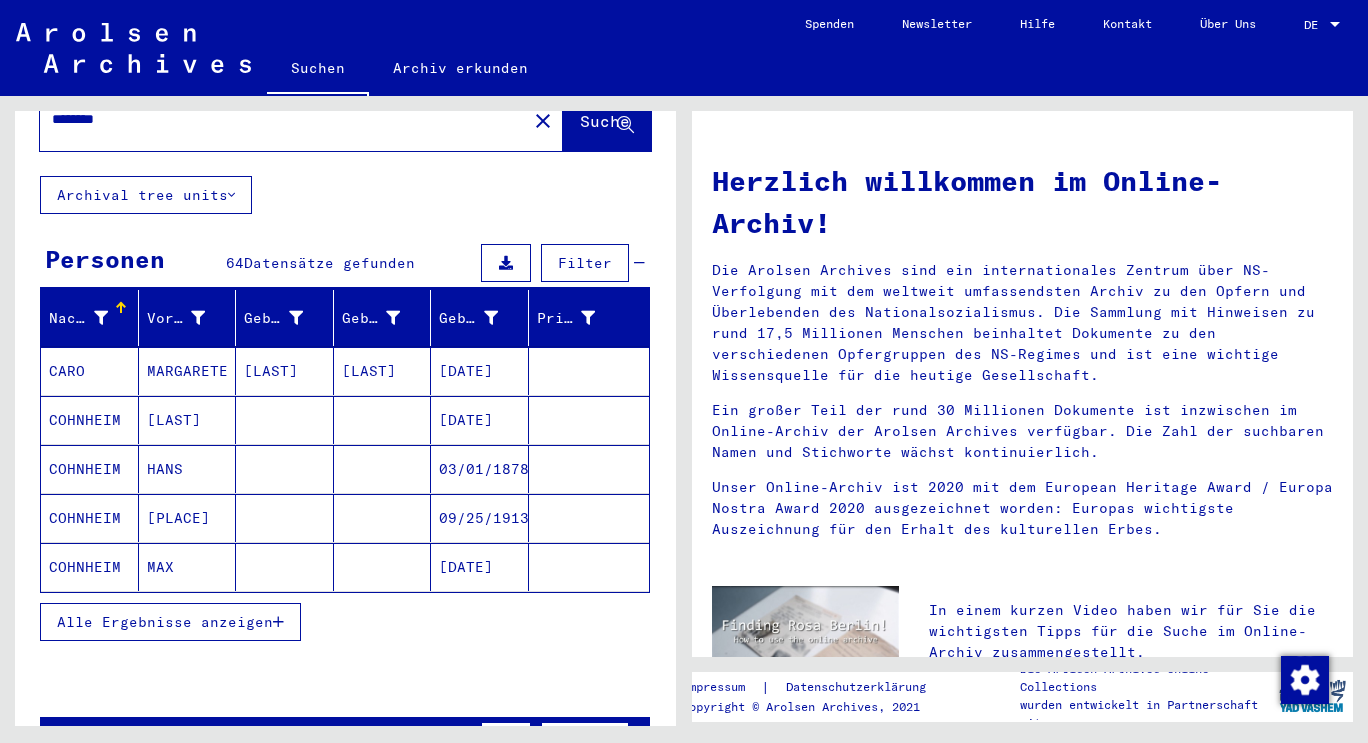 scroll, scrollTop: 85, scrollLeft: 0, axis: vertical 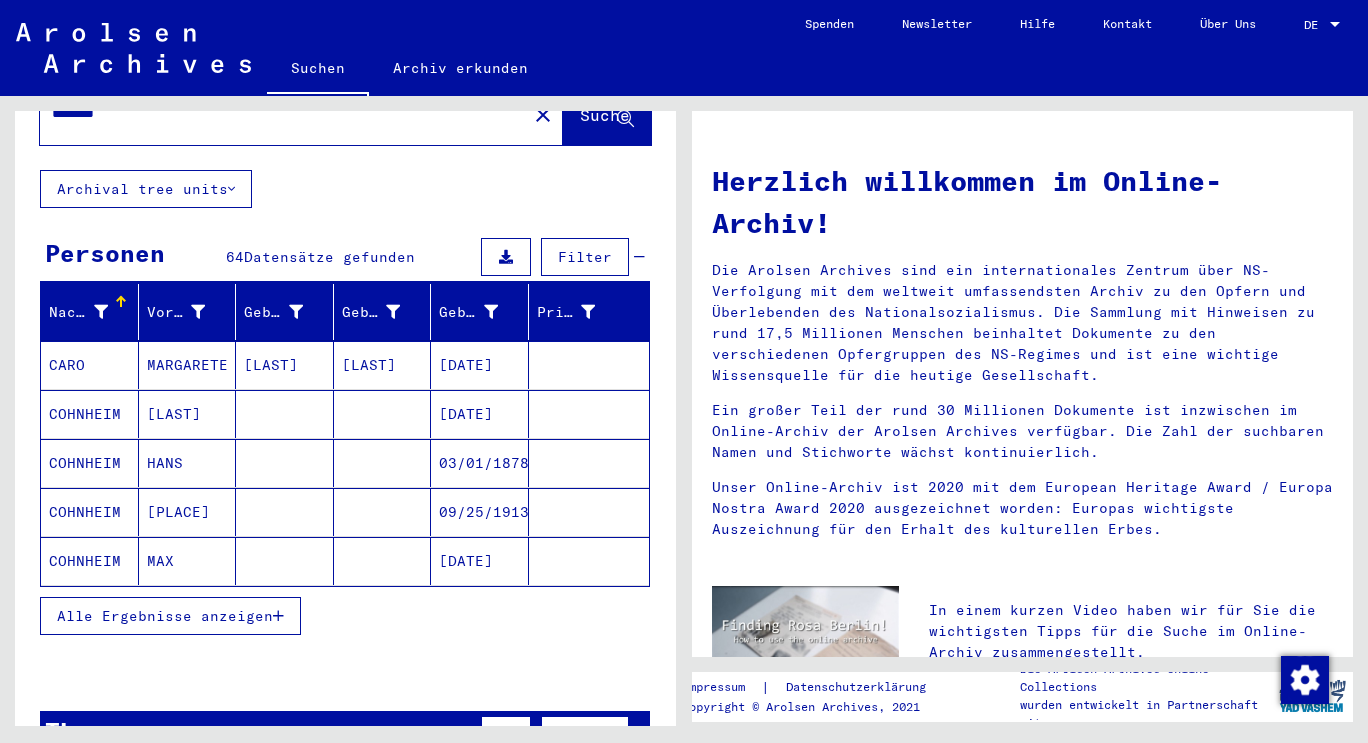 click on "Alle Ergebnisse anzeigen" at bounding box center [170, 616] 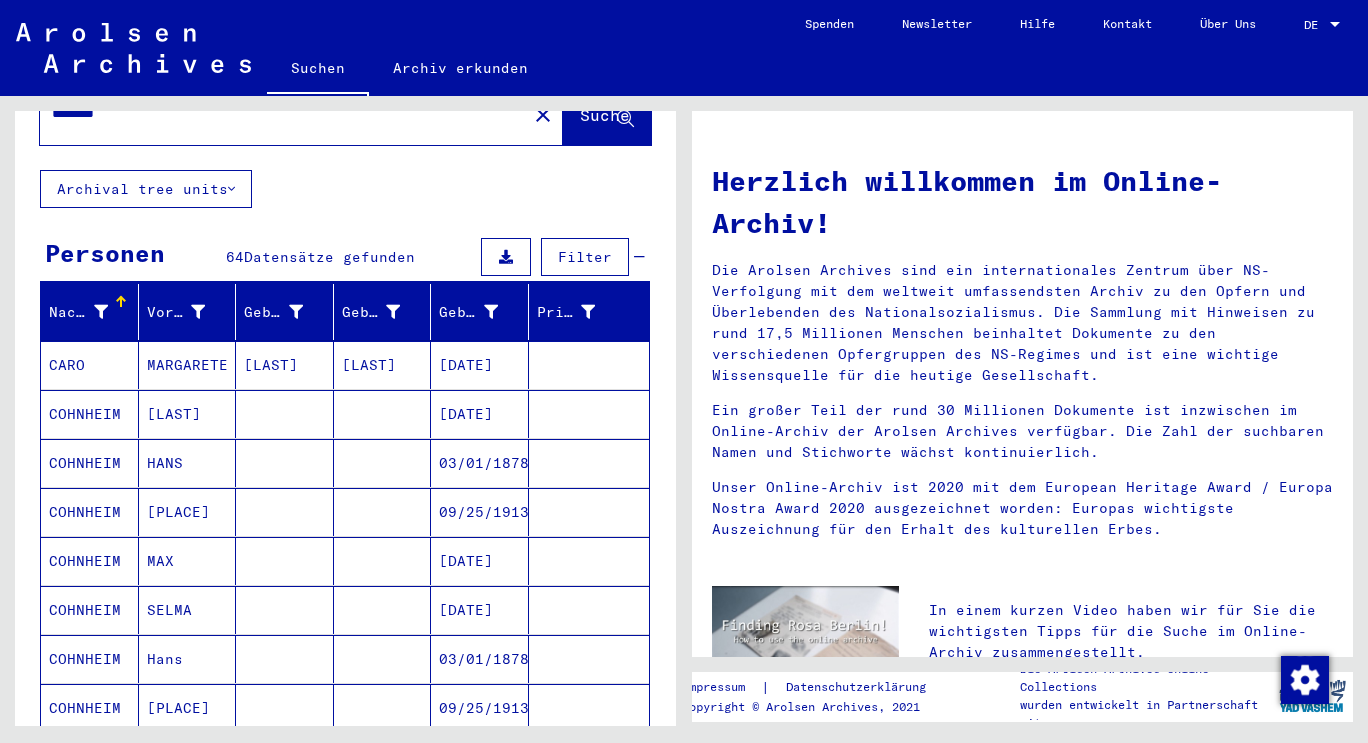 drag, startPoint x: 442, startPoint y: 536, endPoint x: 221, endPoint y: 529, distance: 221.11082 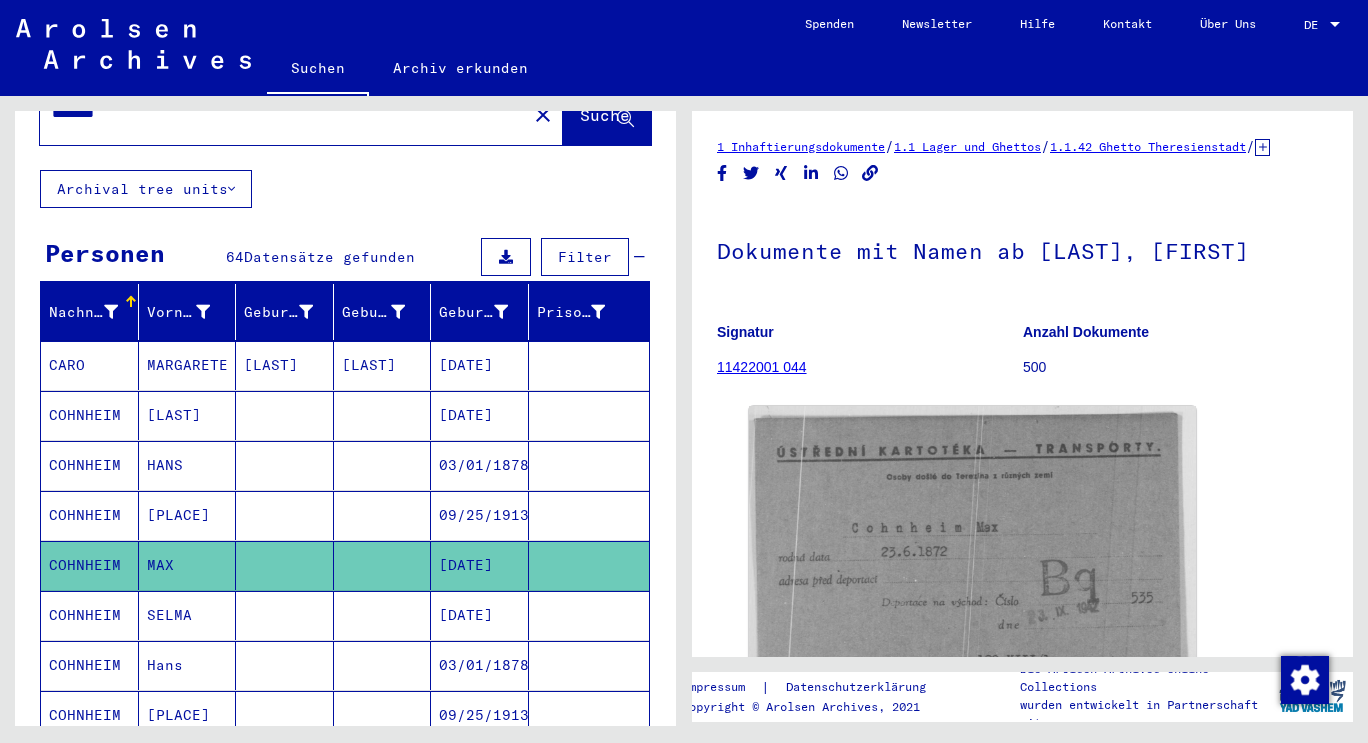 scroll, scrollTop: 0, scrollLeft: 0, axis: both 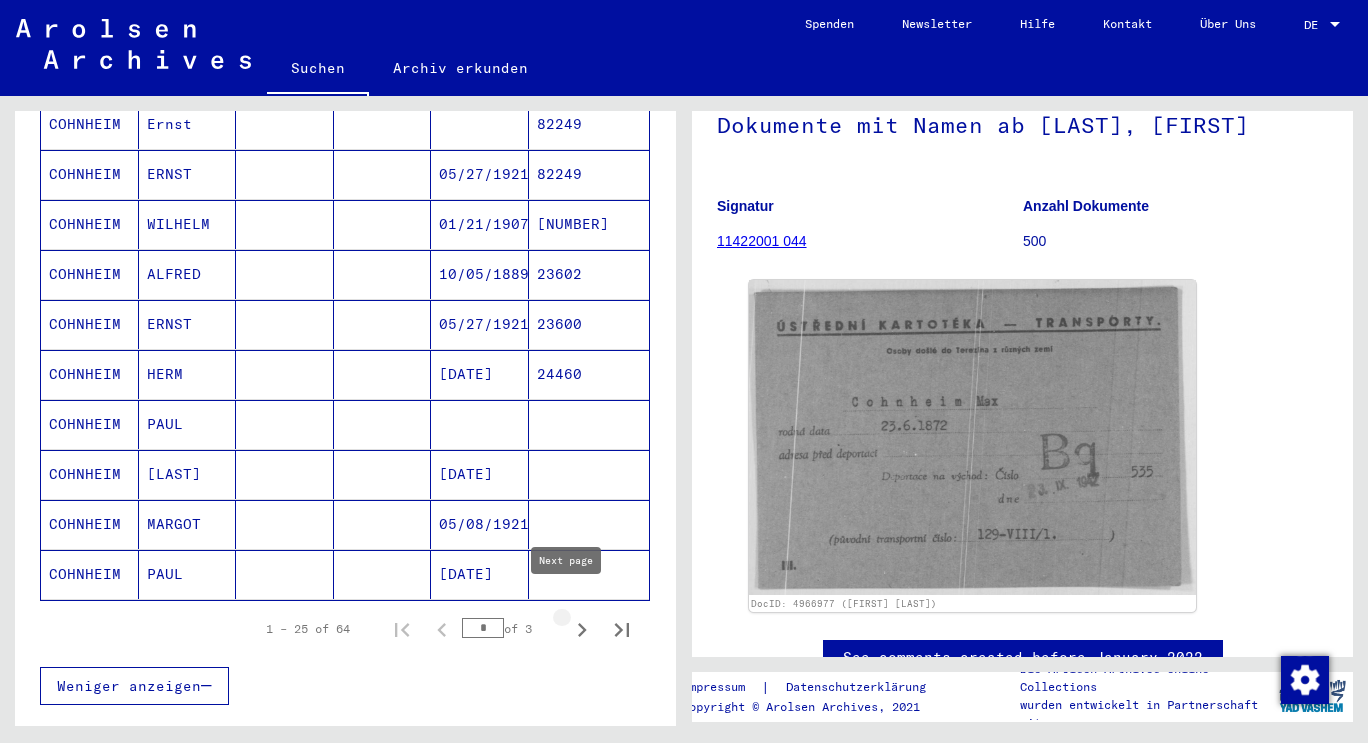 click 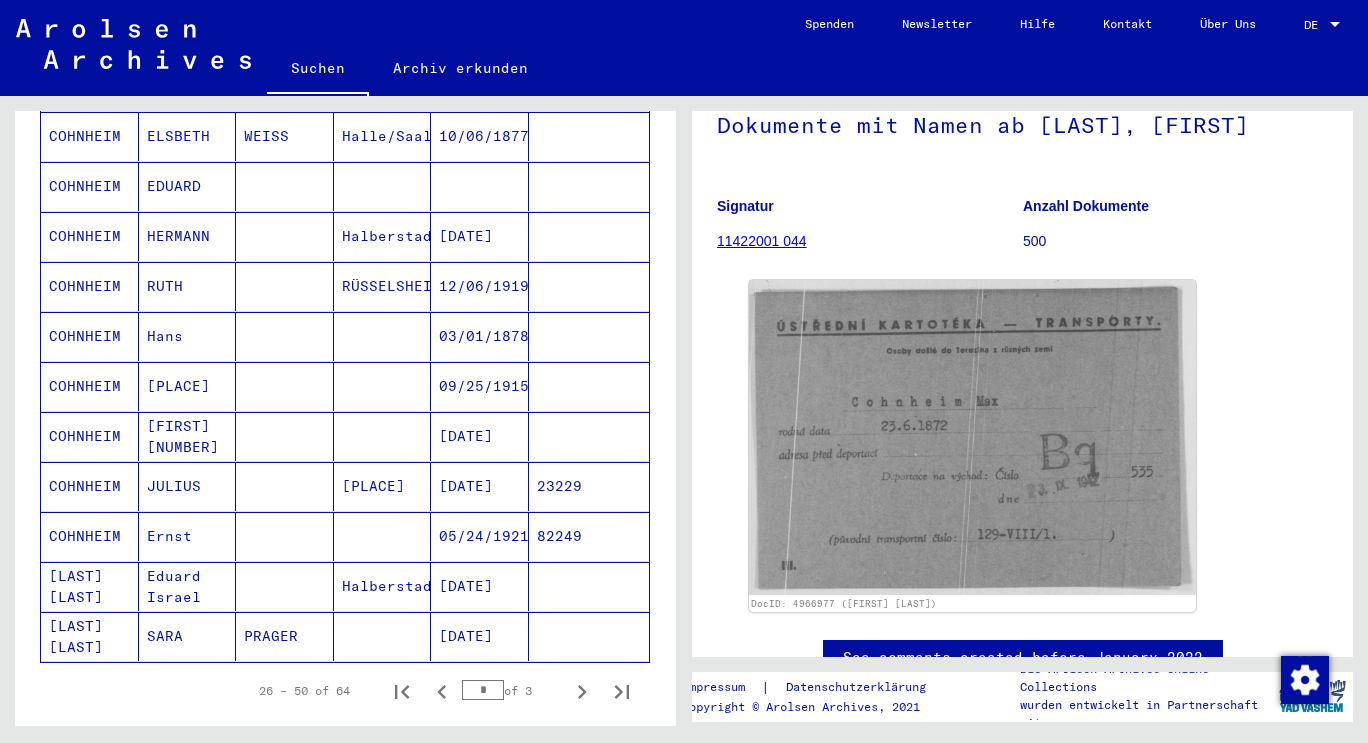 scroll, scrollTop: 1047, scrollLeft: 0, axis: vertical 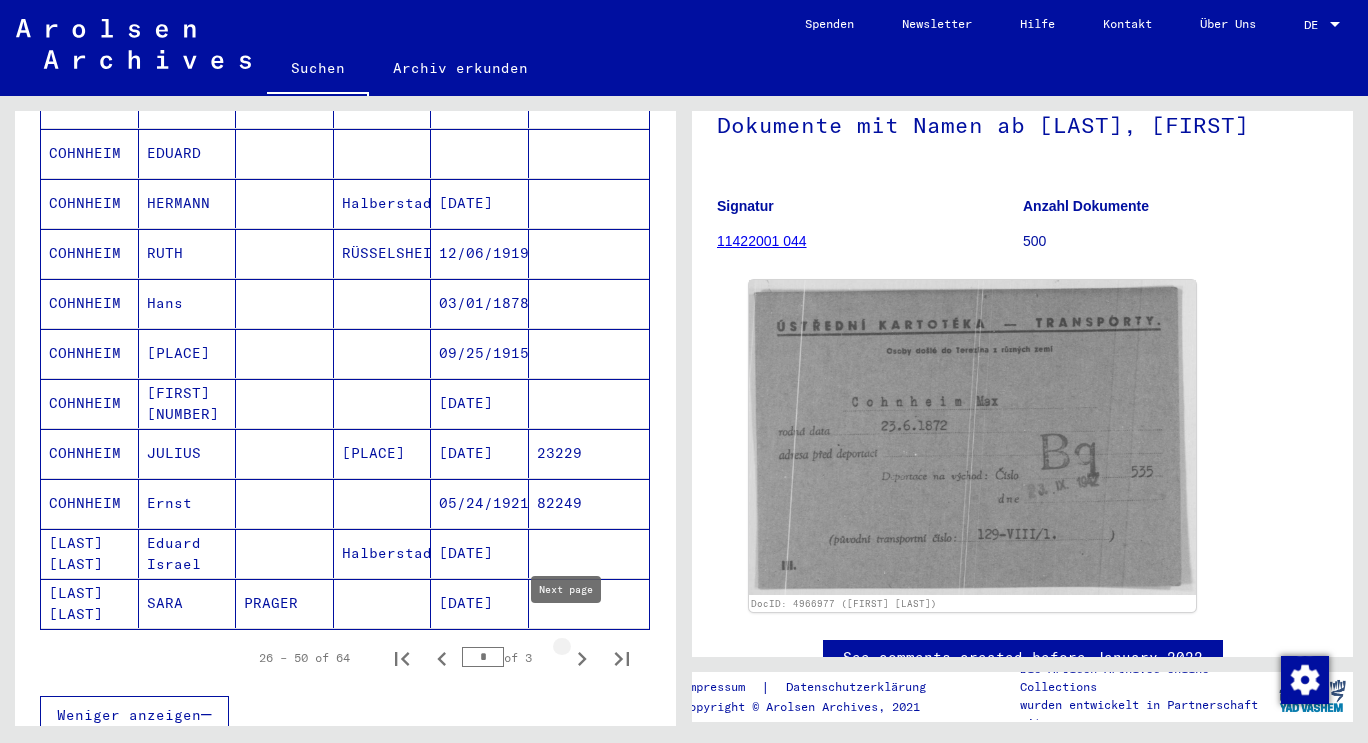 click 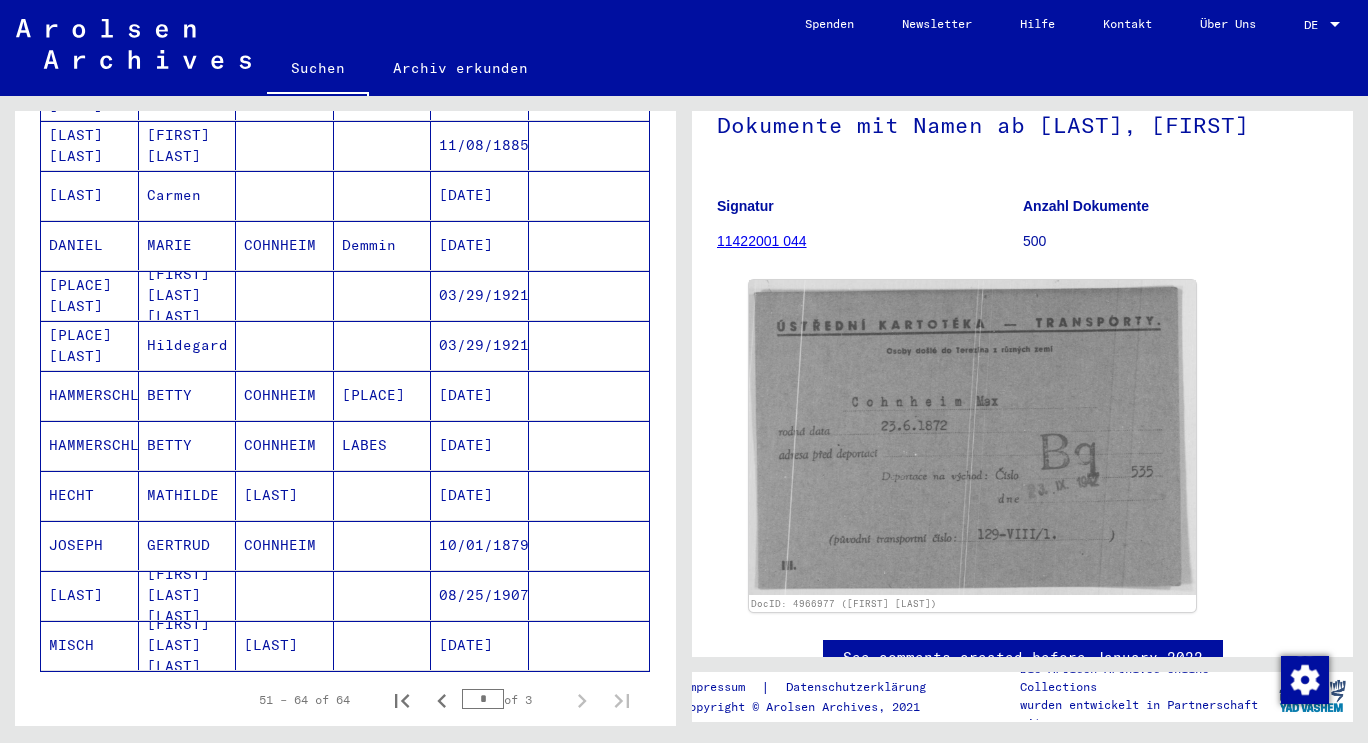 scroll, scrollTop: 0, scrollLeft: 0, axis: both 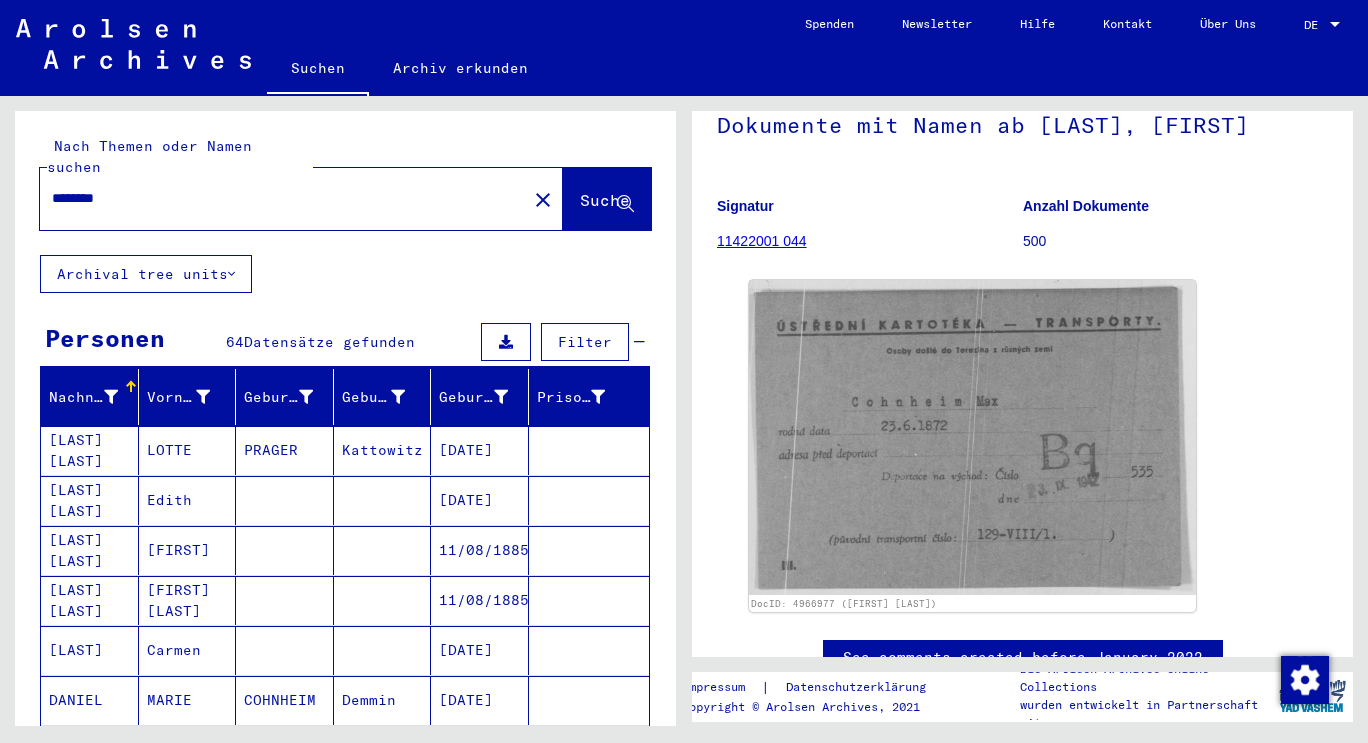 click on "********" at bounding box center [261, 198] 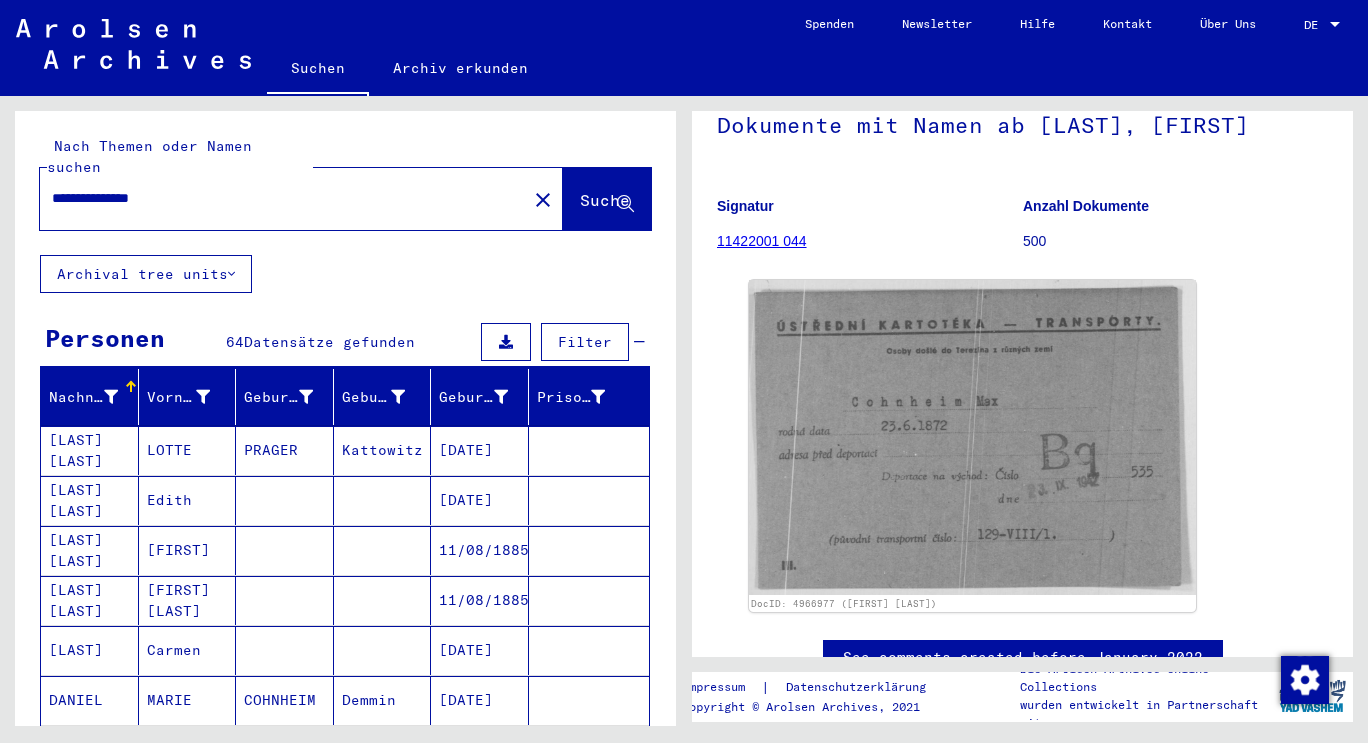 type on "**********" 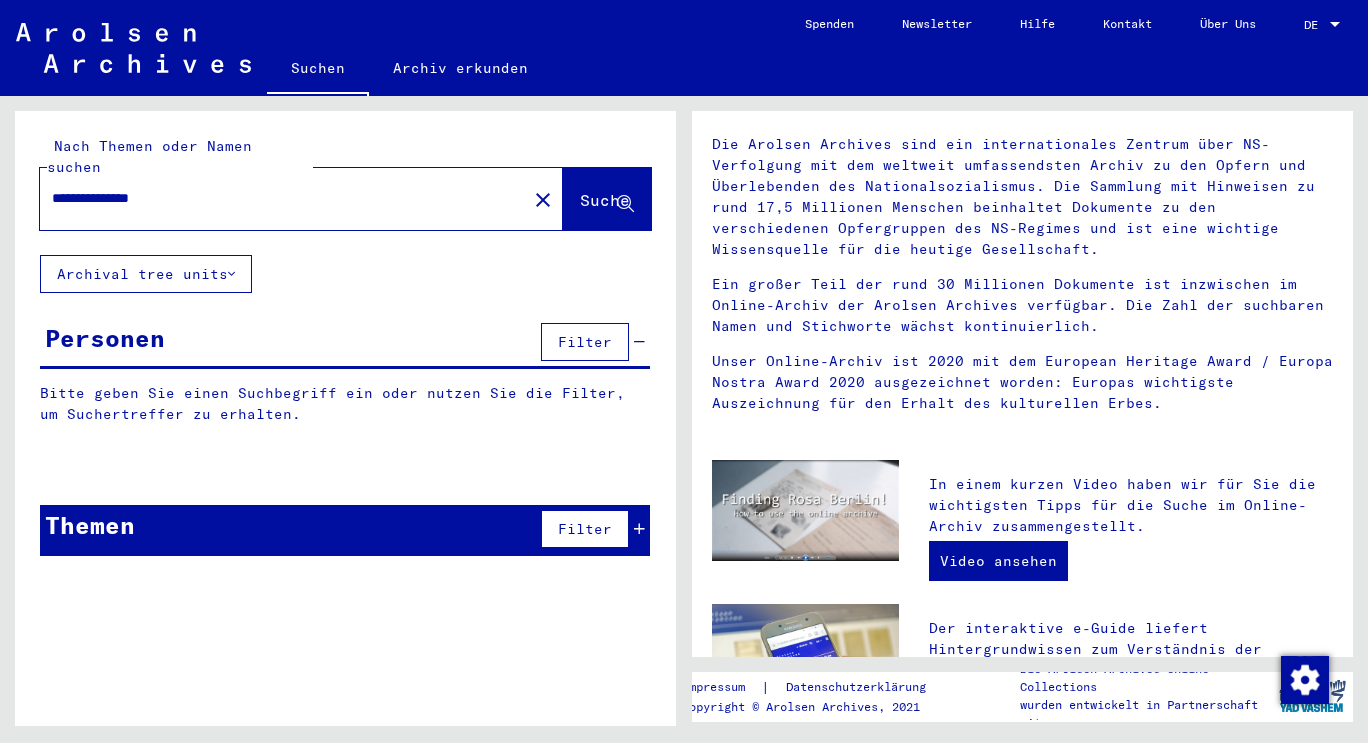 scroll, scrollTop: 0, scrollLeft: 0, axis: both 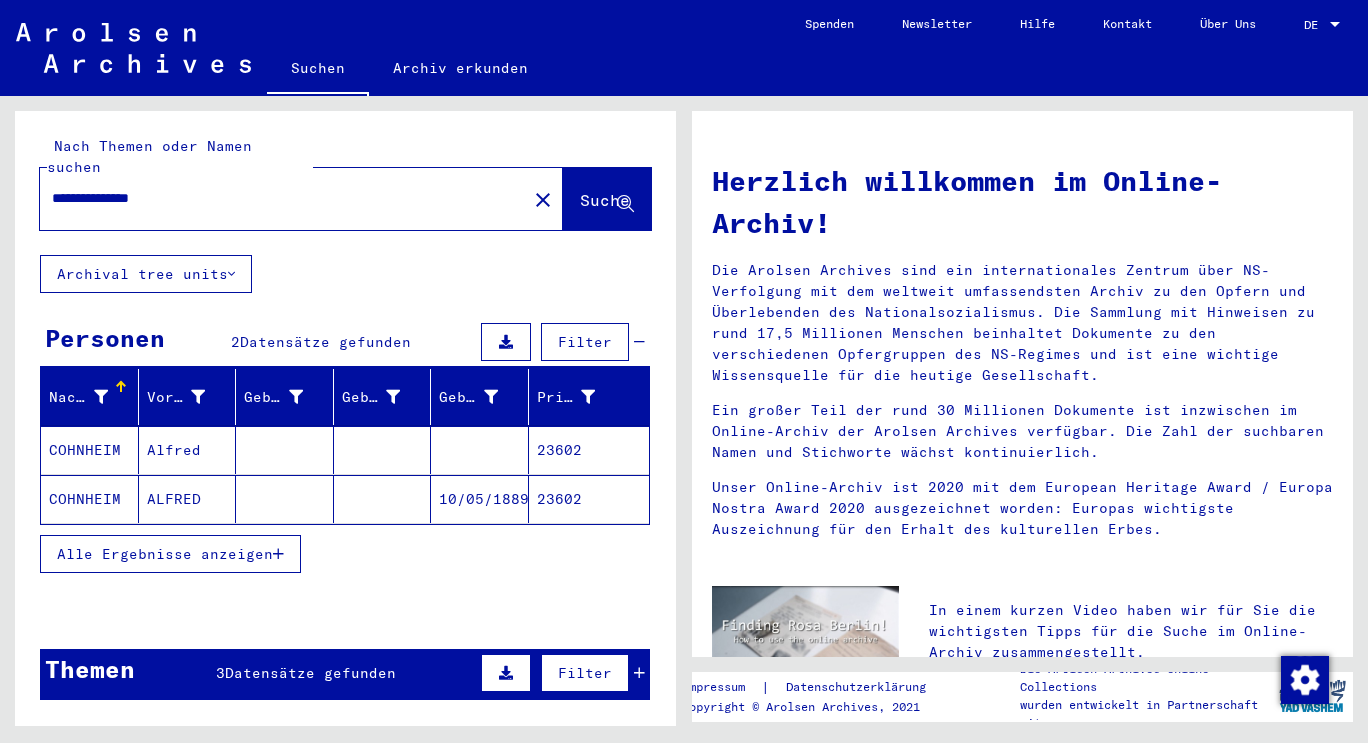 click on "ALFRED" 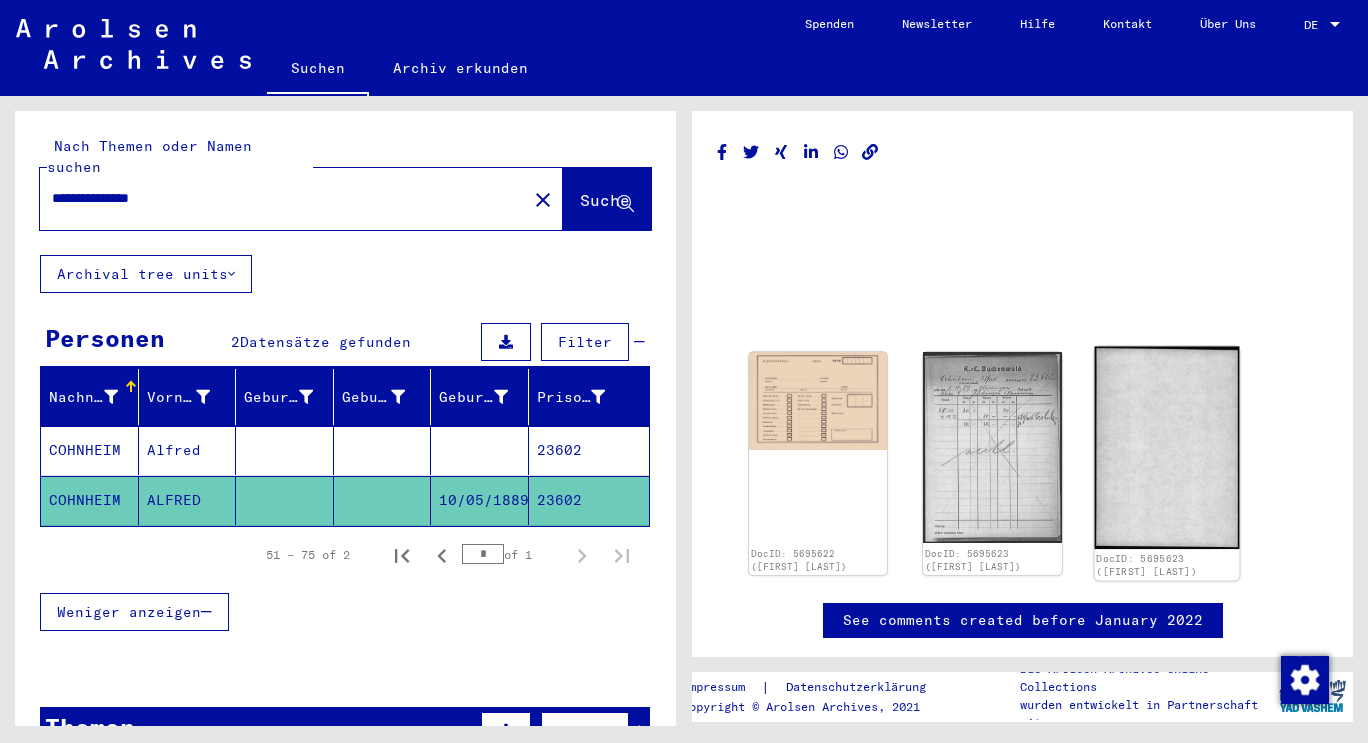 scroll, scrollTop: 0, scrollLeft: 0, axis: both 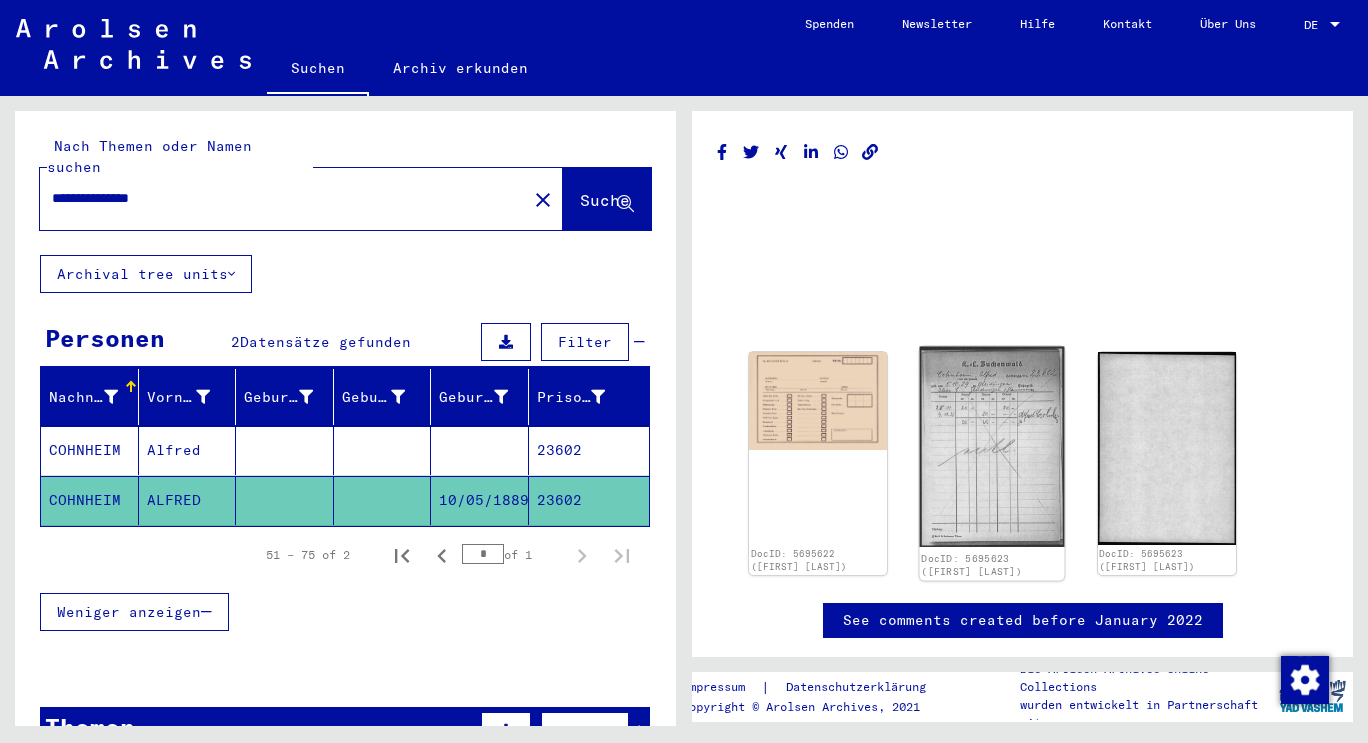 click 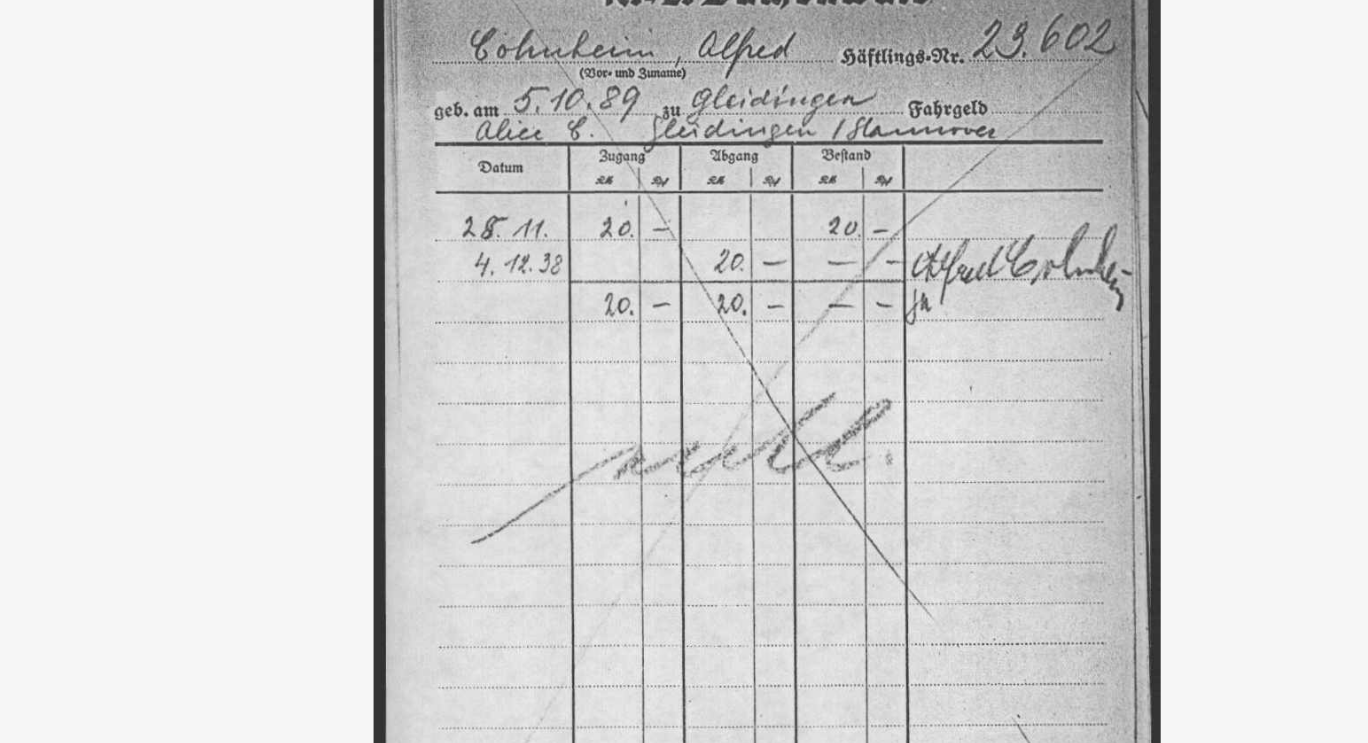 drag, startPoint x: 601, startPoint y: 204, endPoint x: 611, endPoint y: 203, distance: 10.049875 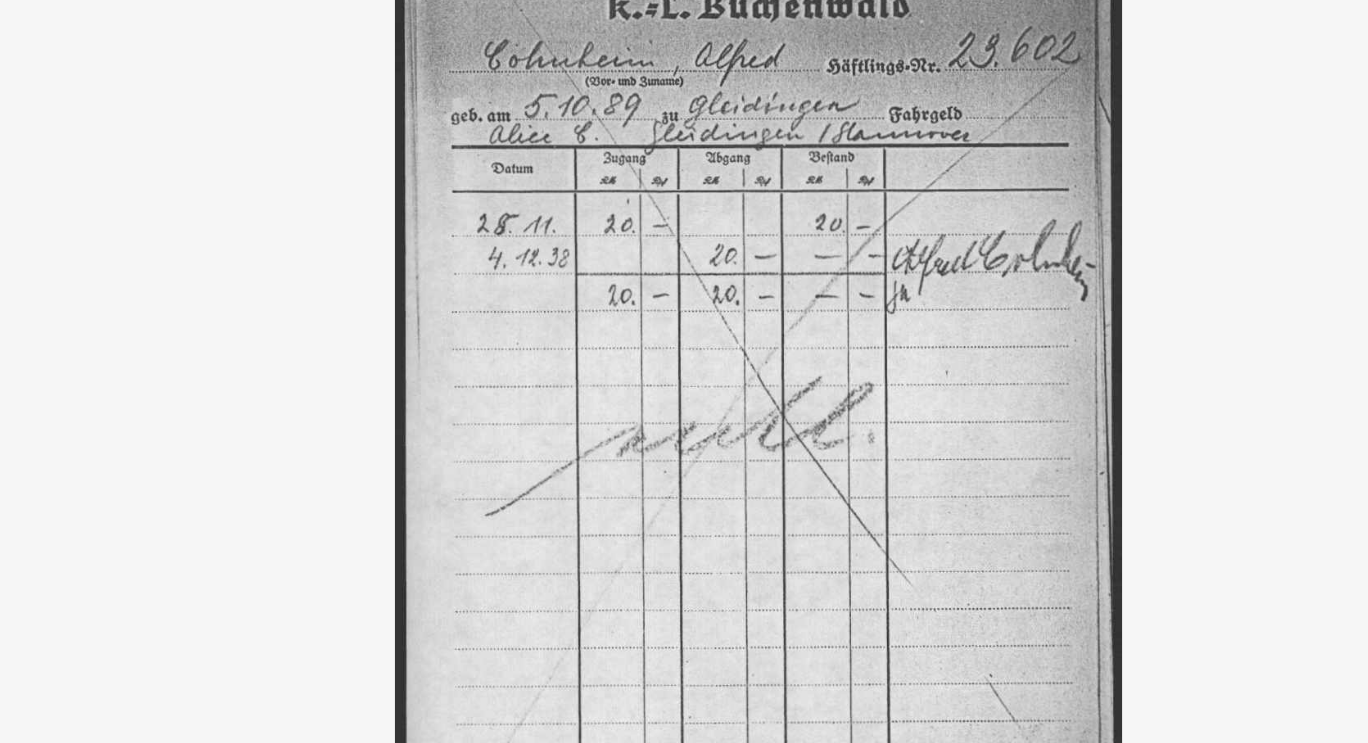 click at bounding box center (684, 321) 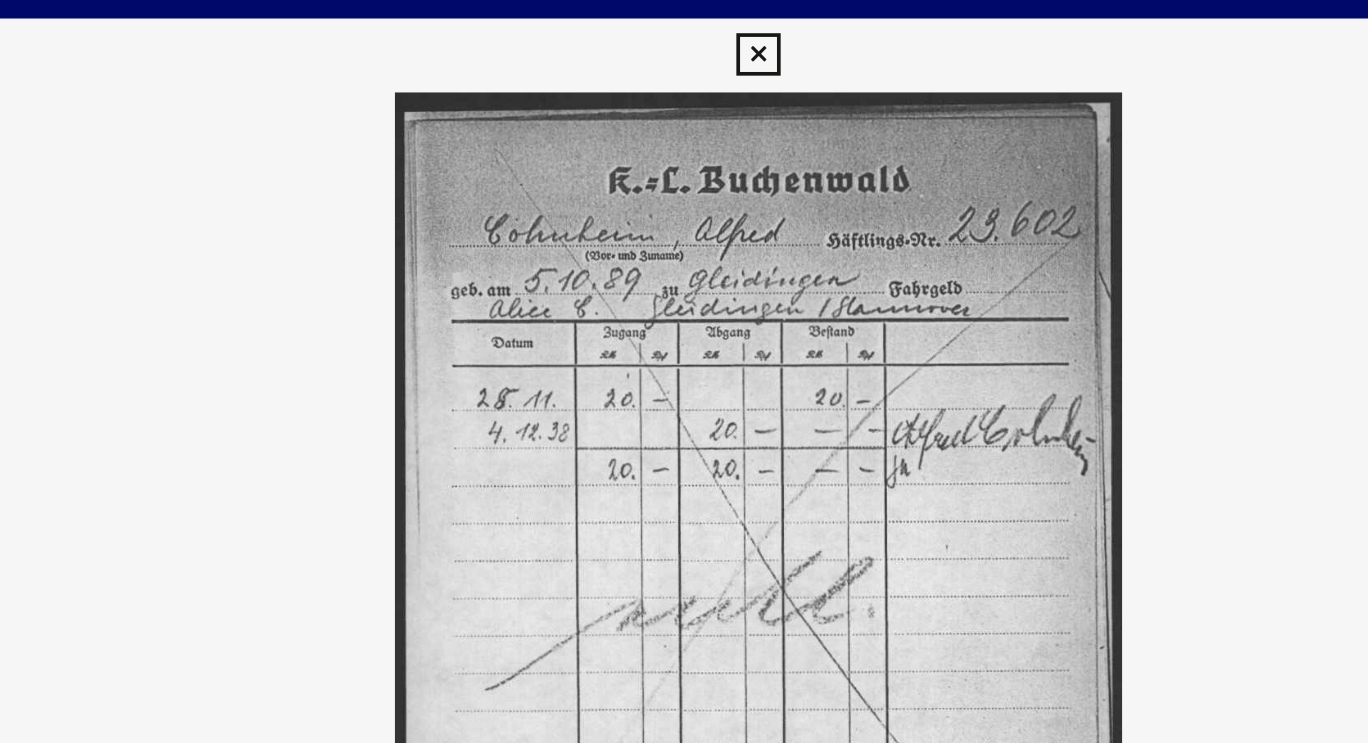 click at bounding box center [683, 30] 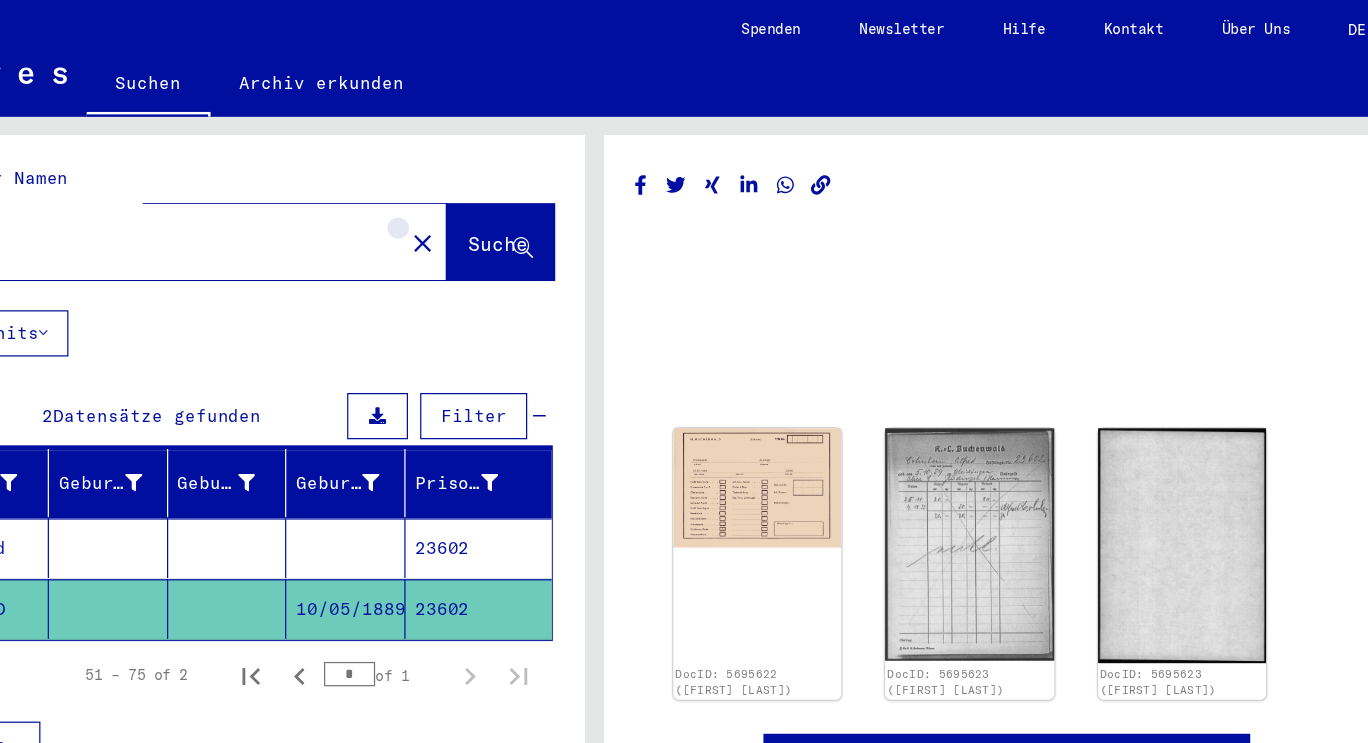 click on "close" 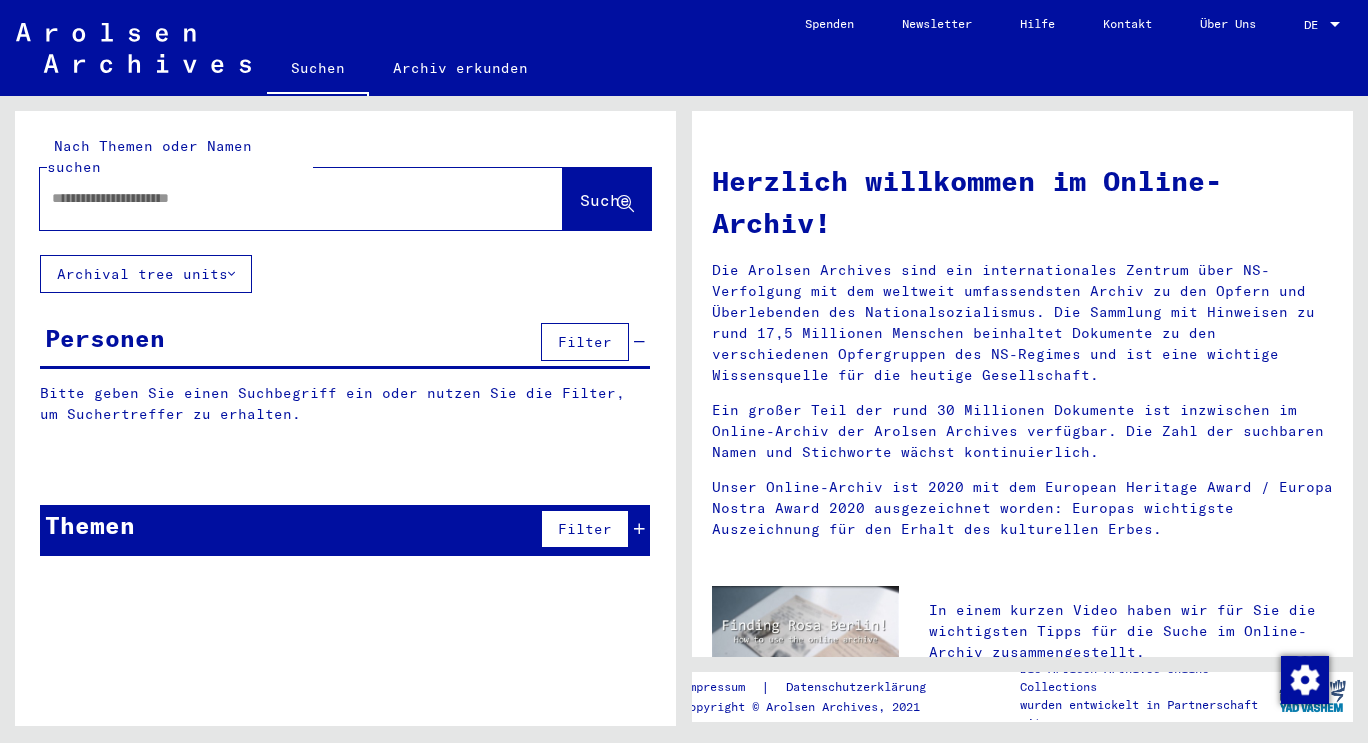 click at bounding box center (263, 198) 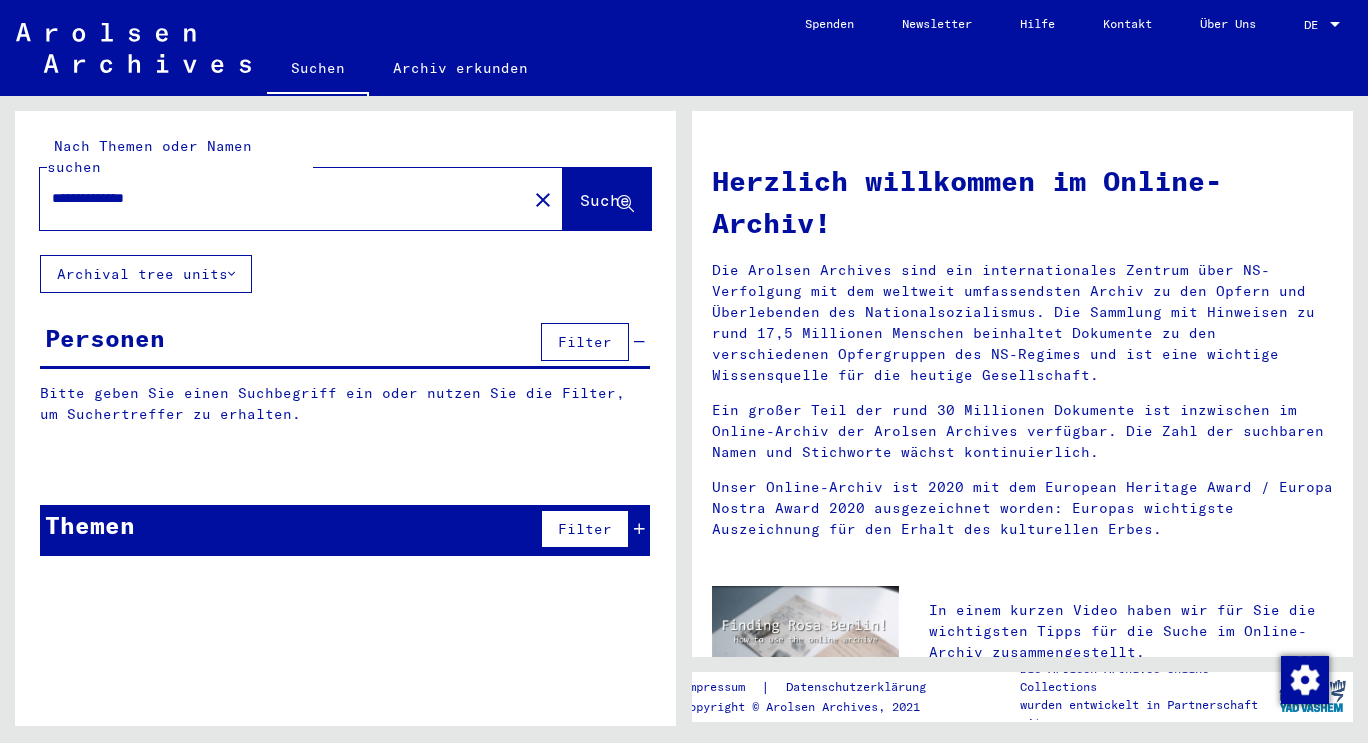 type on "**********" 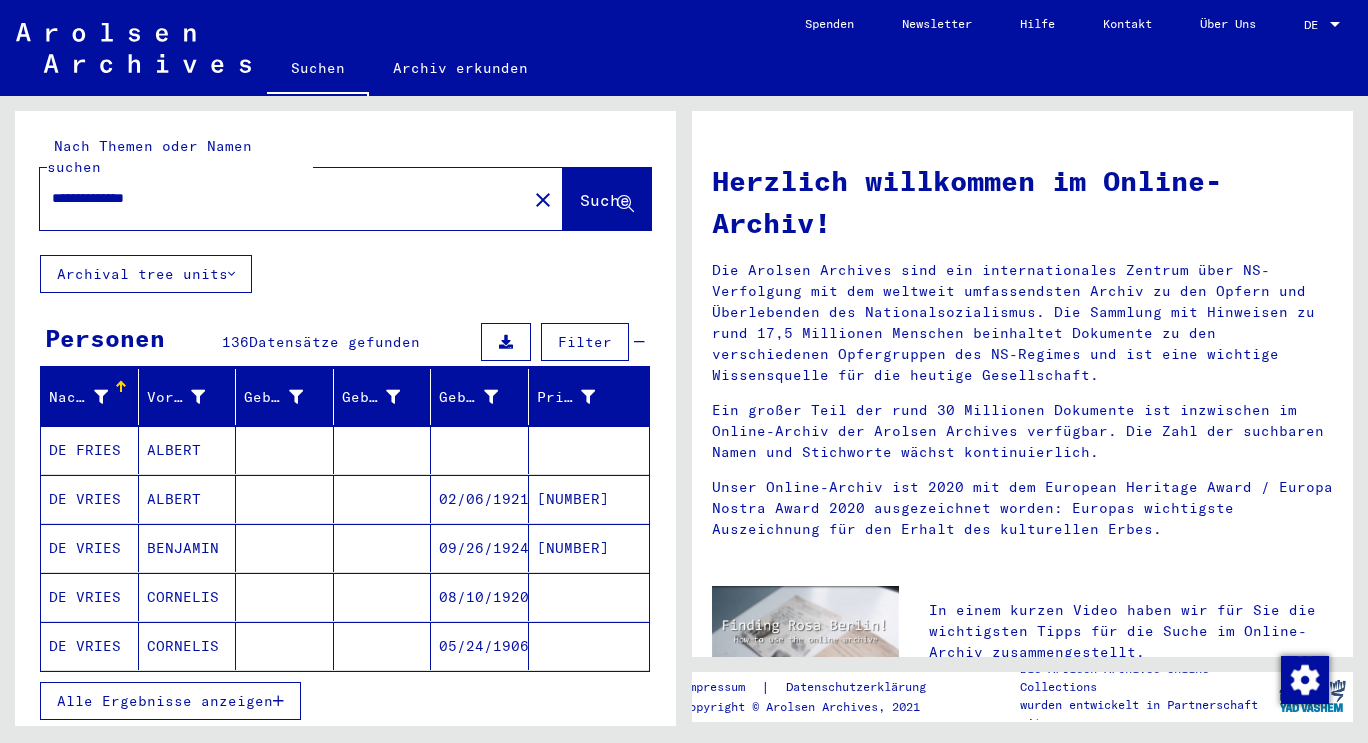 click on "Alle Ergebnisse anzeigen" at bounding box center (165, 701) 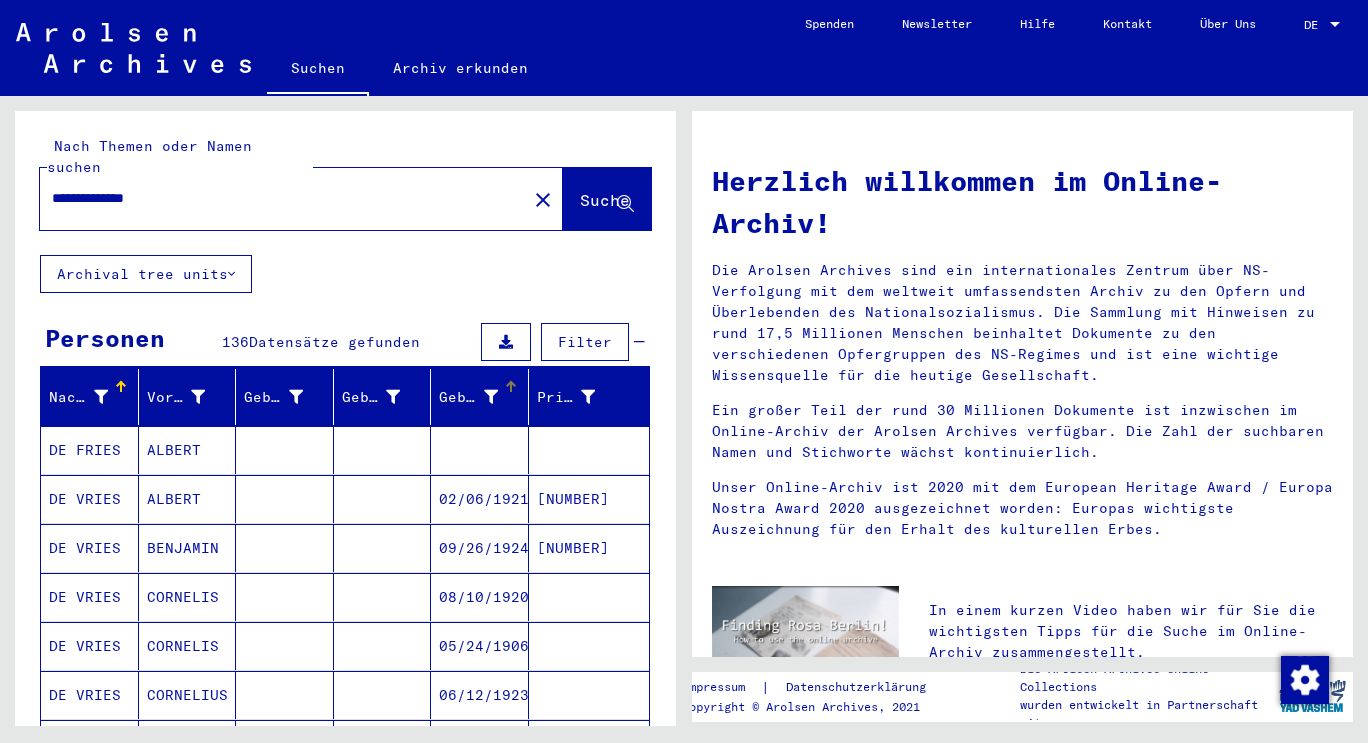 click on "Geburtsdatum" at bounding box center (471, 397) 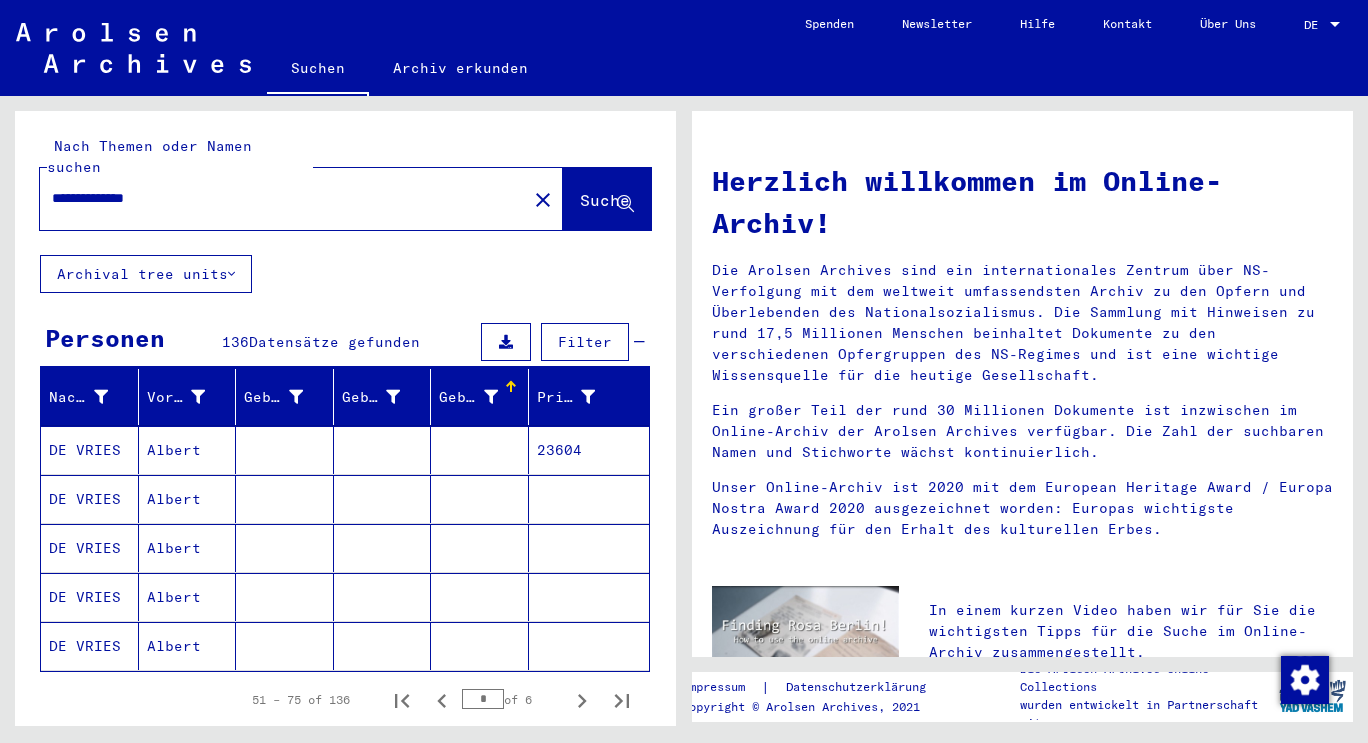 click at bounding box center (511, 387) 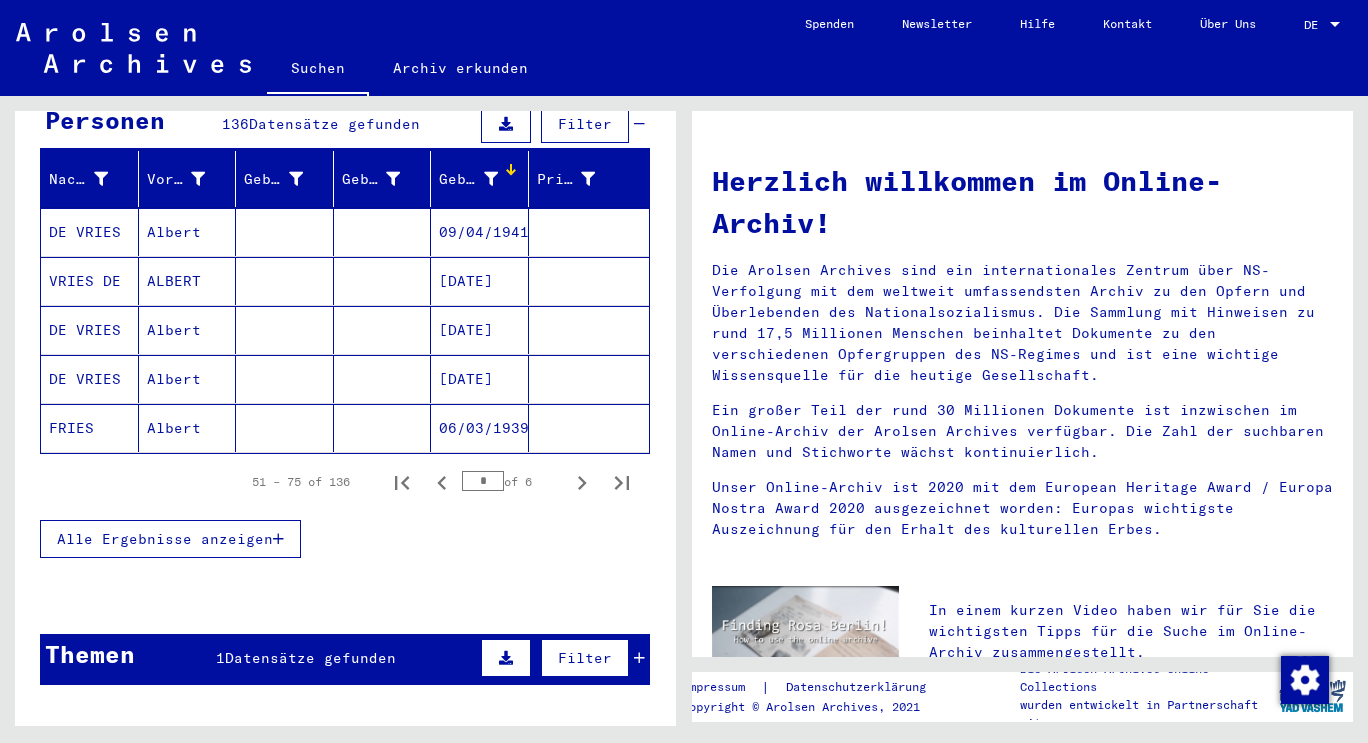 scroll, scrollTop: 205, scrollLeft: 0, axis: vertical 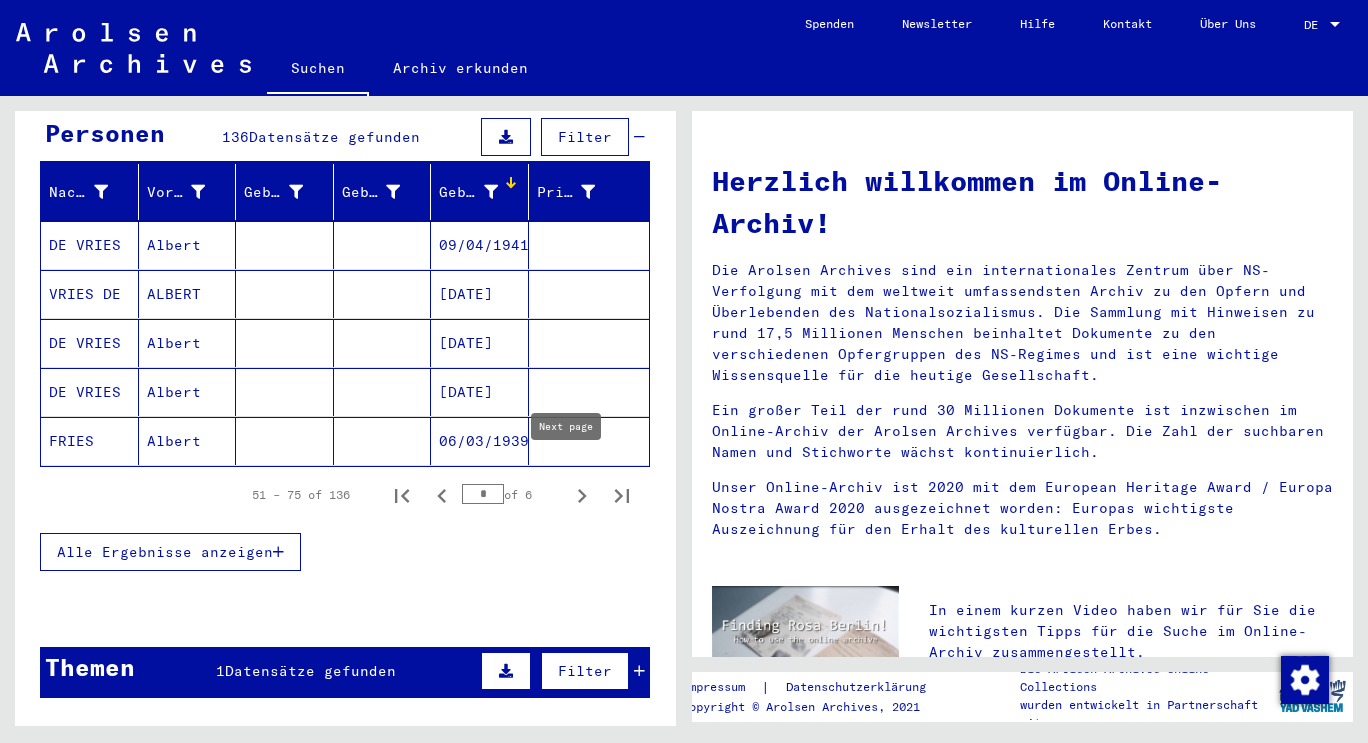 click 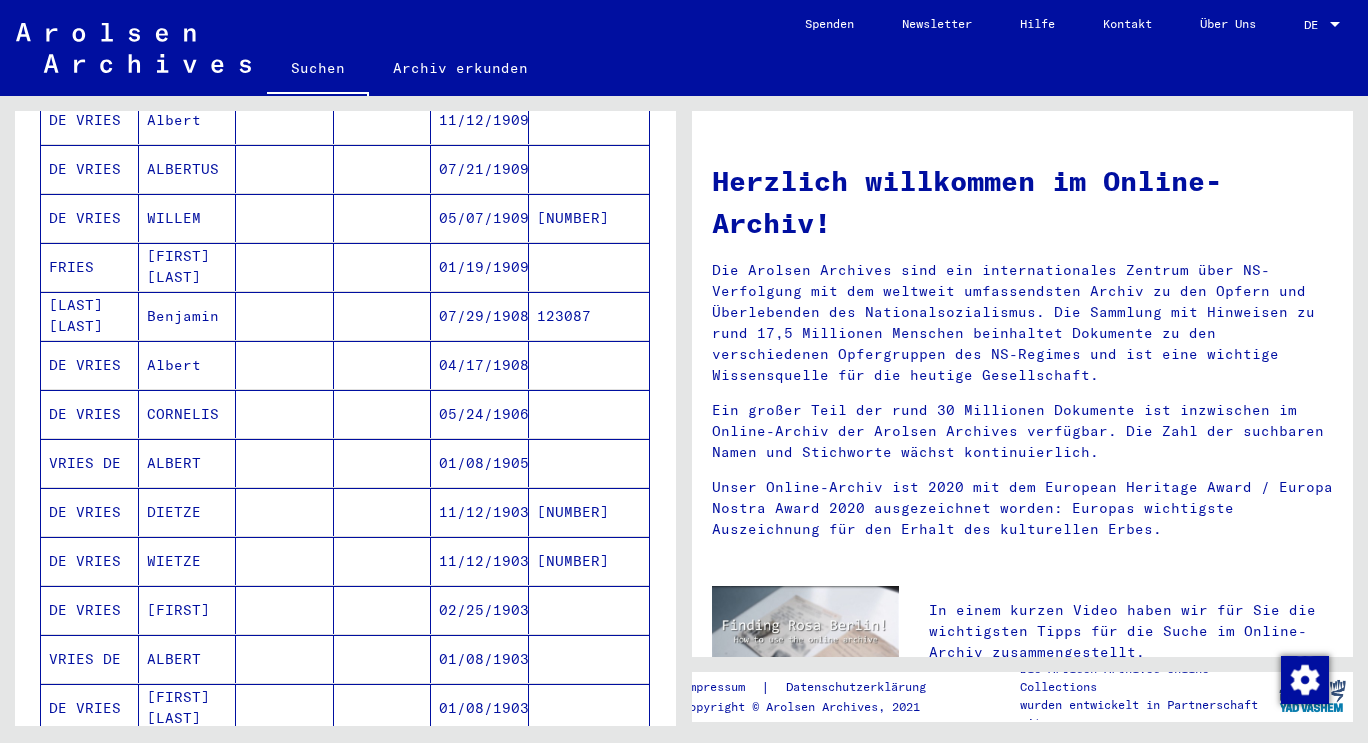 scroll, scrollTop: 1178, scrollLeft: 0, axis: vertical 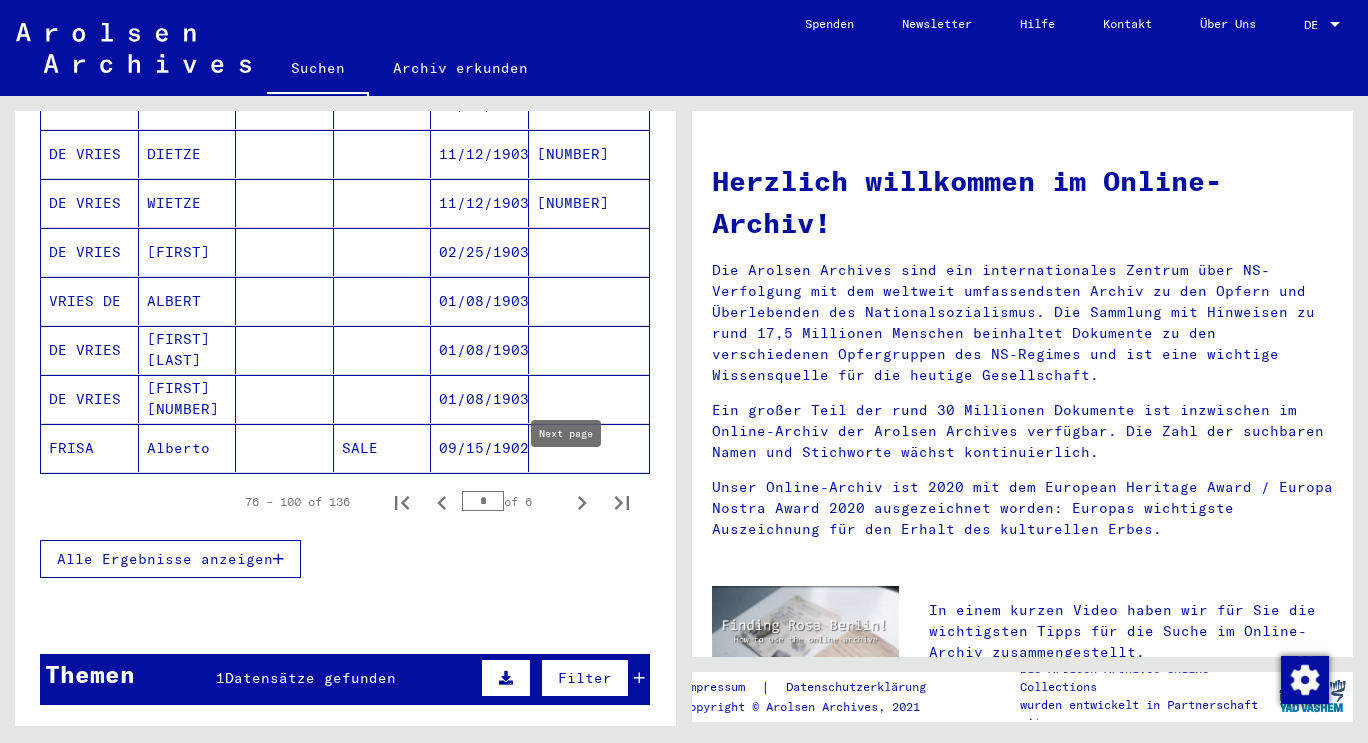 click 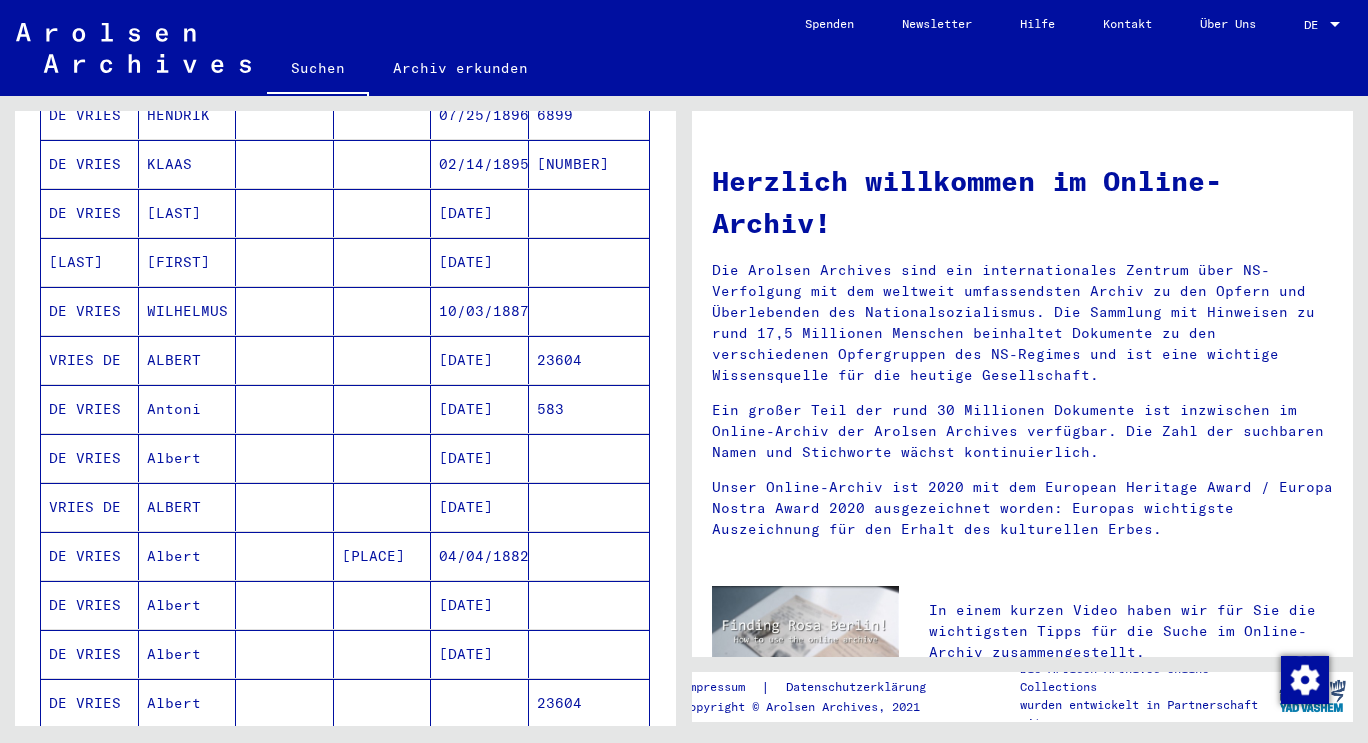 scroll, scrollTop: 775, scrollLeft: 0, axis: vertical 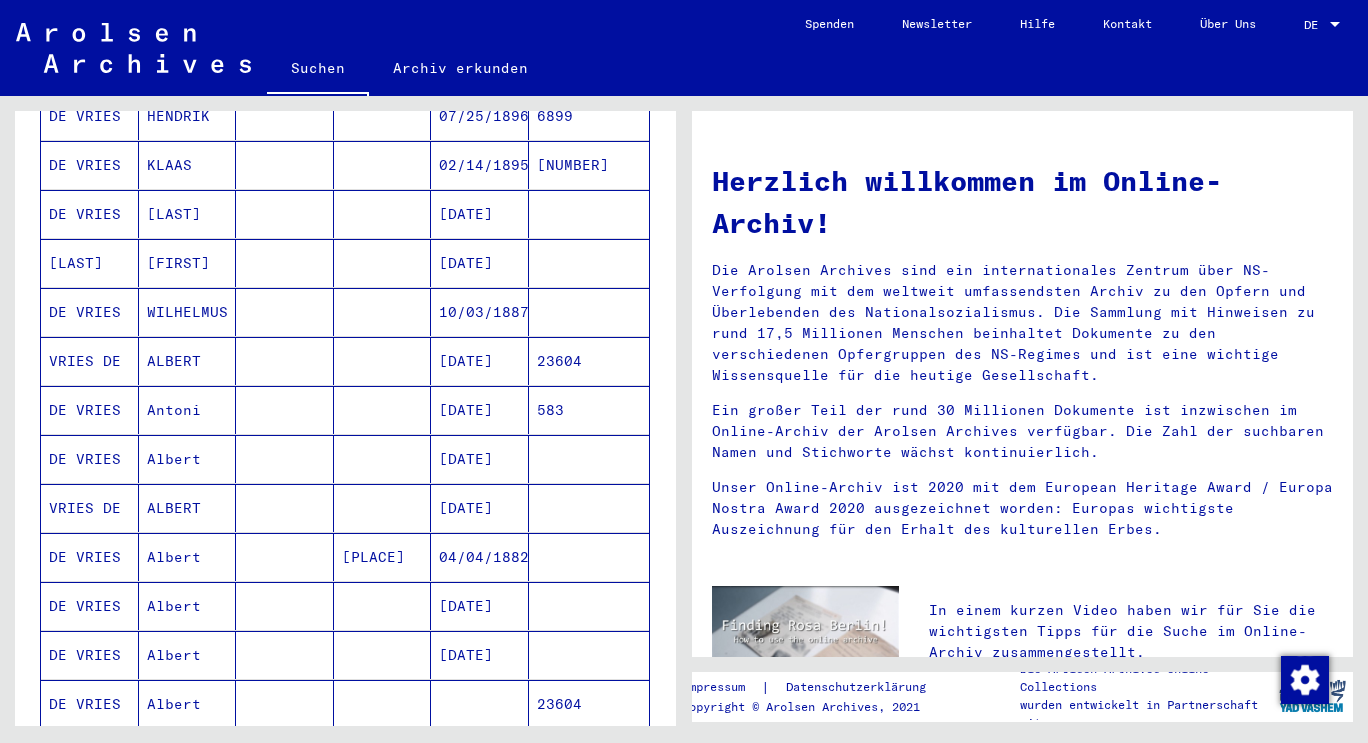 click on "[DATE]" at bounding box center [480, 410] 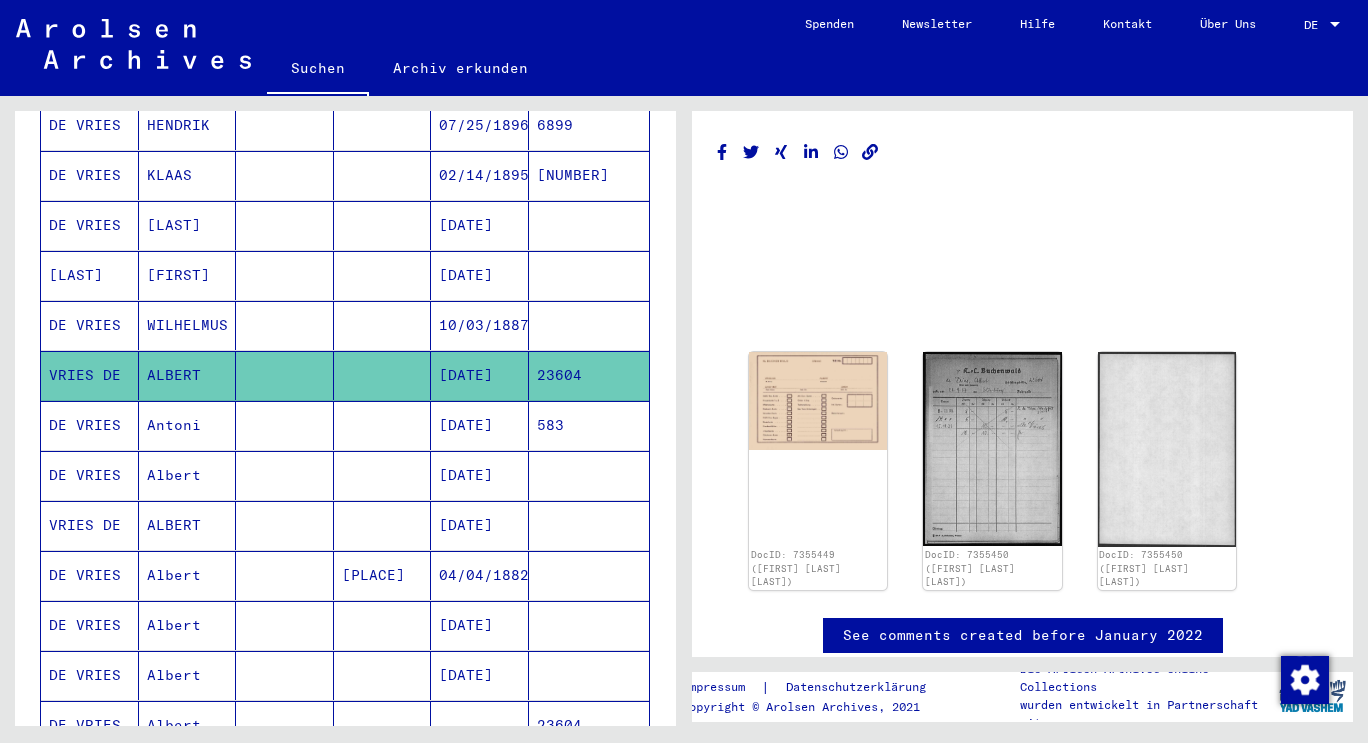 scroll, scrollTop: 784, scrollLeft: 0, axis: vertical 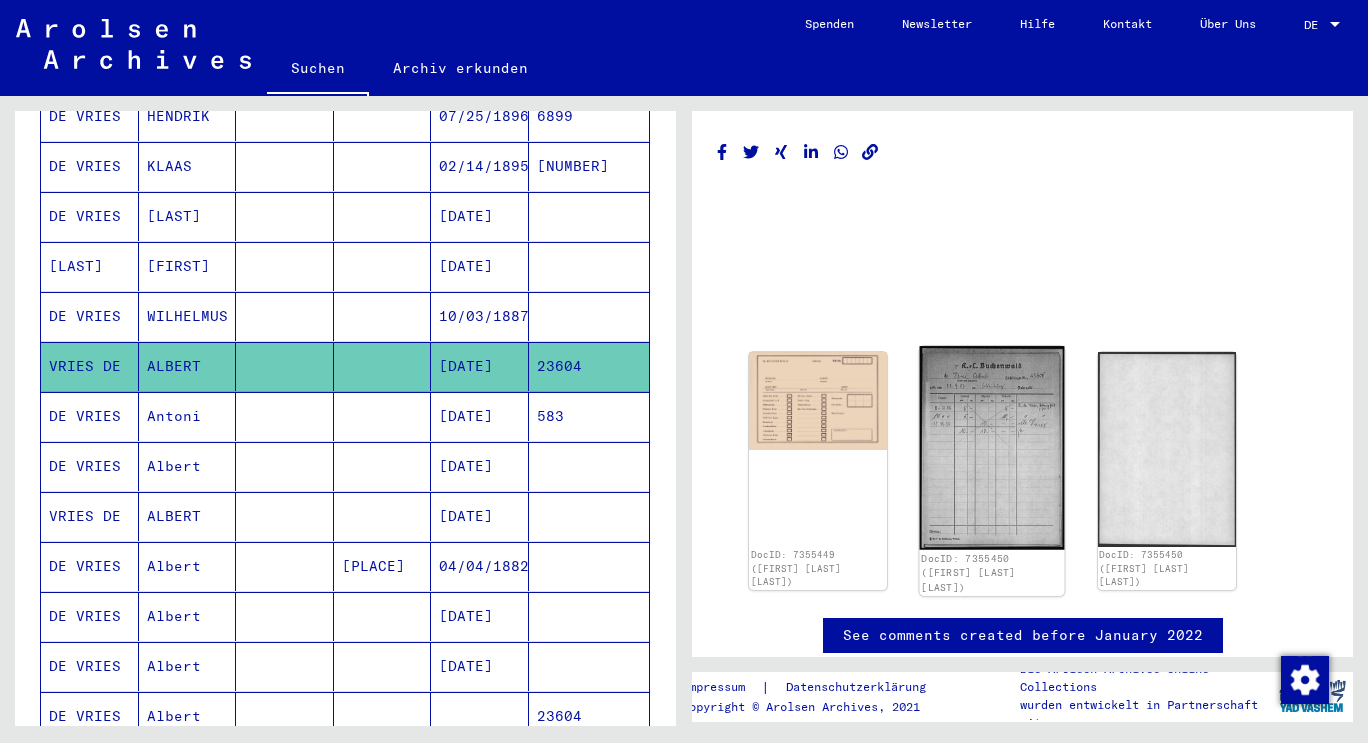 click 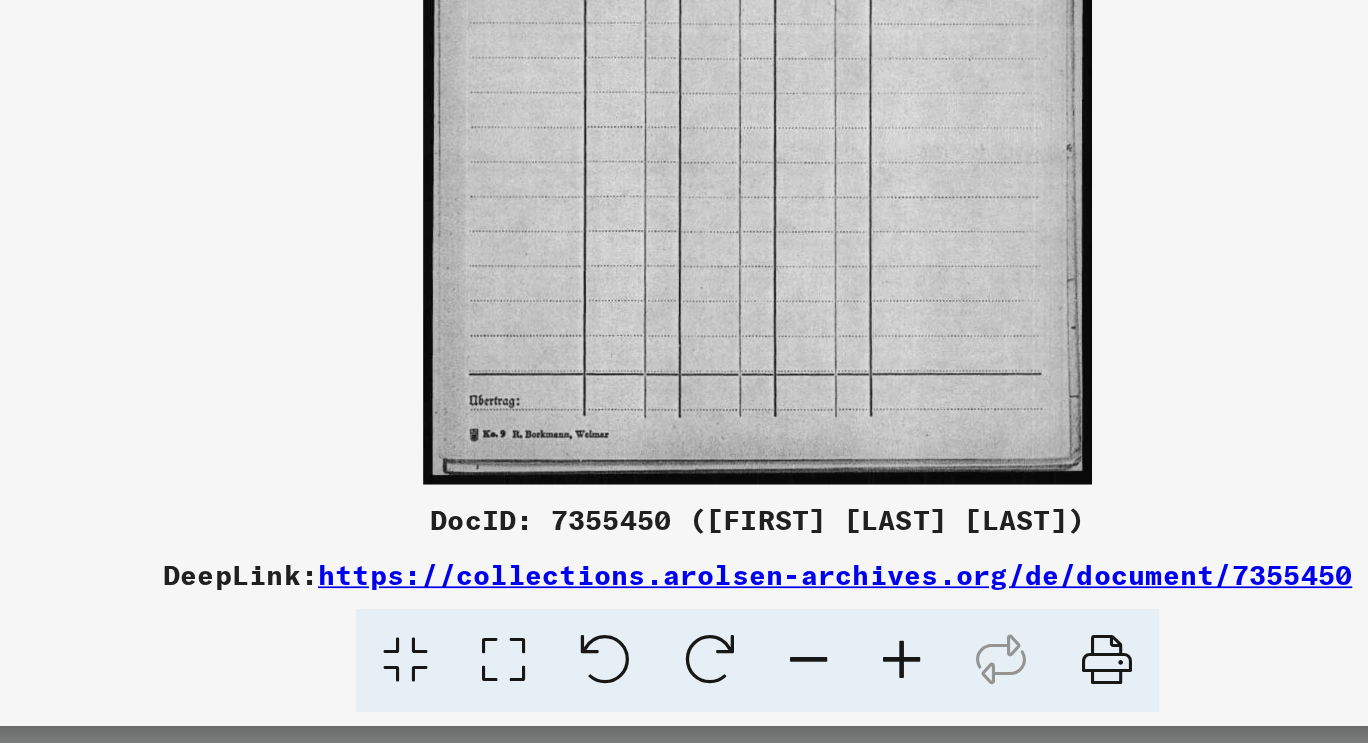 scroll, scrollTop: 0, scrollLeft: 0, axis: both 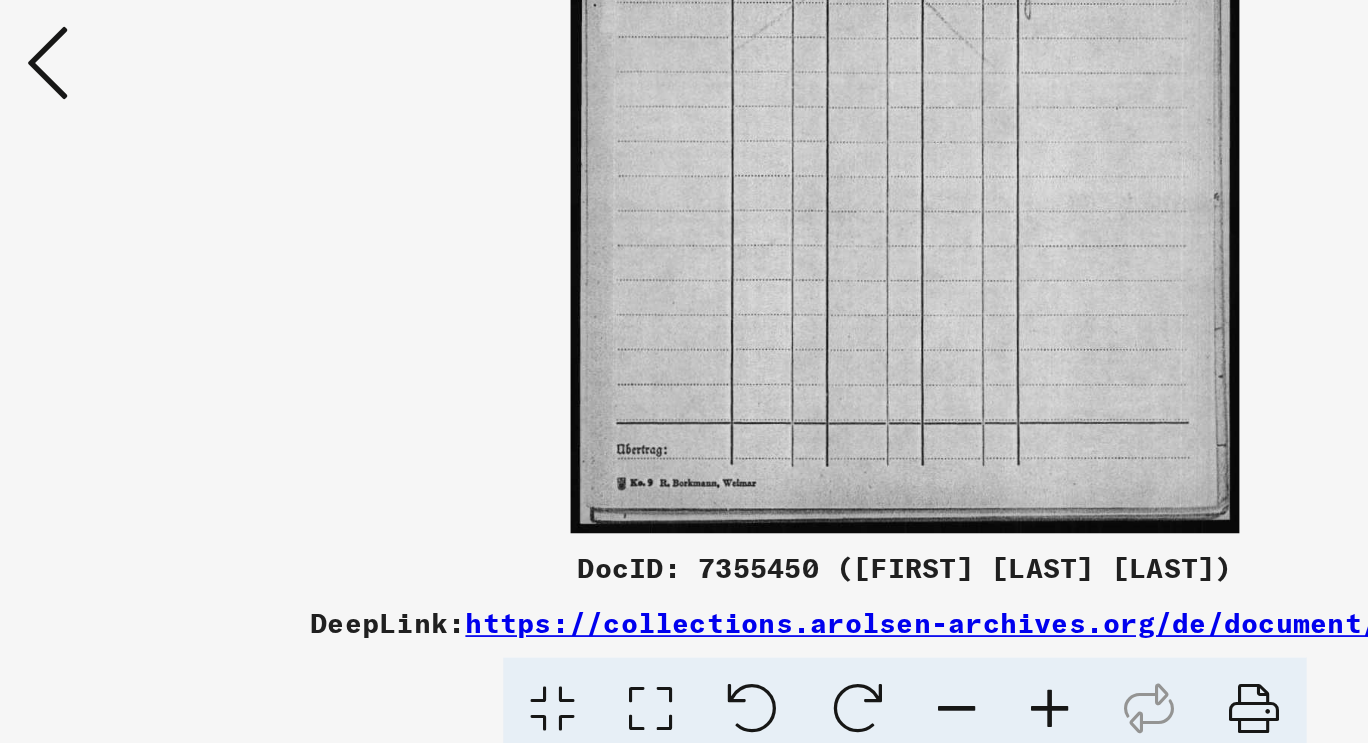 click on "https://collections.arolsen-archives.org/de/document/7355450" at bounding box center [729, 645] 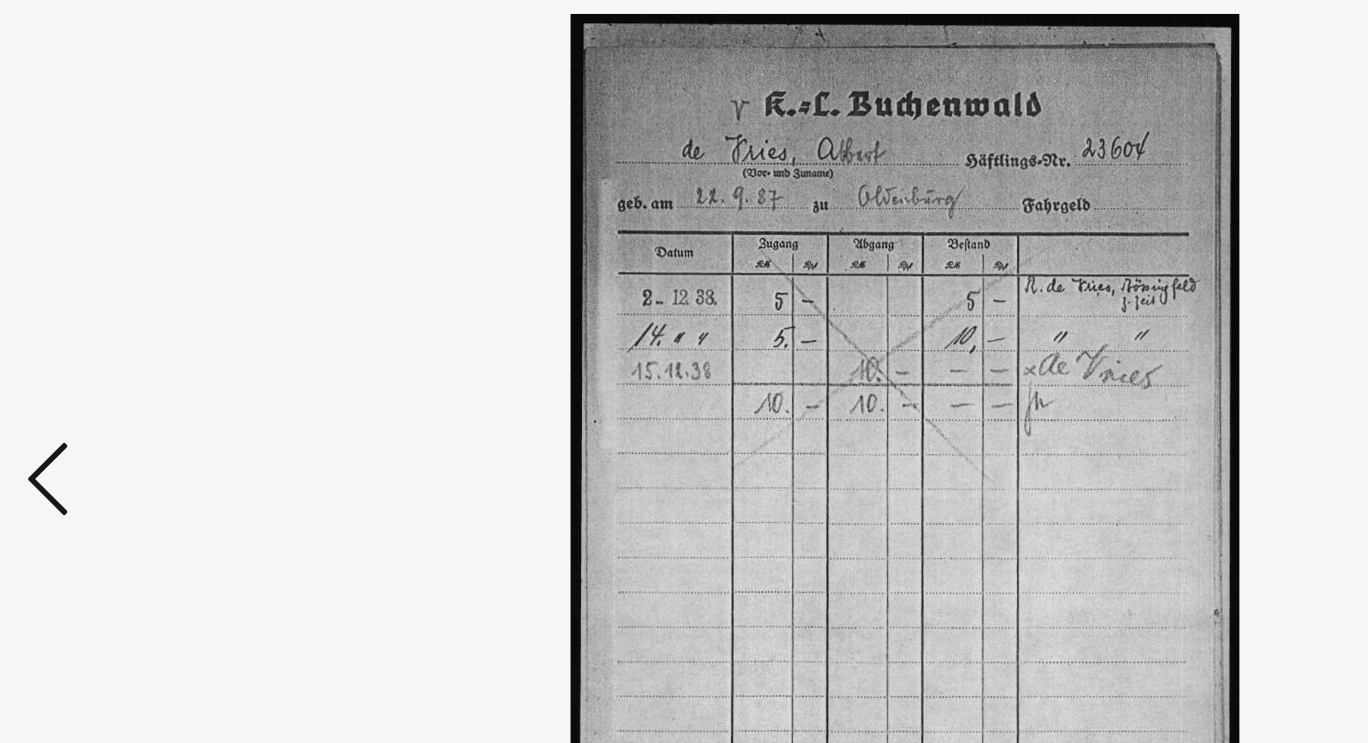 click at bounding box center (684, 321) 